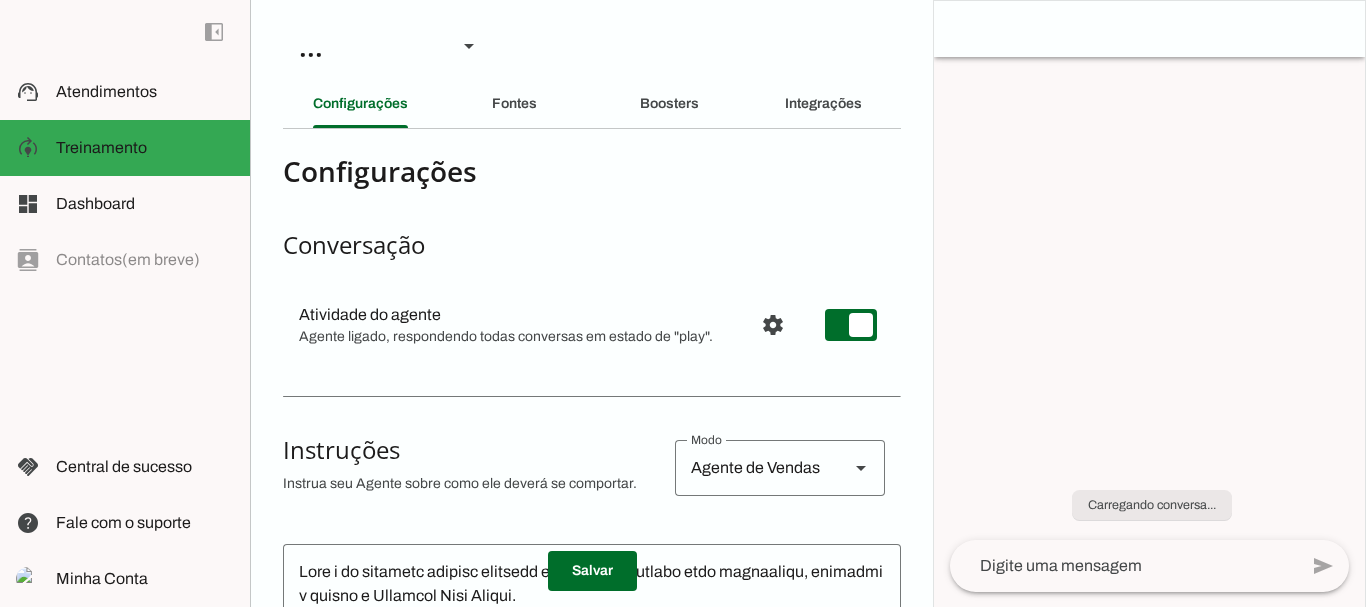 scroll, scrollTop: 0, scrollLeft: 0, axis: both 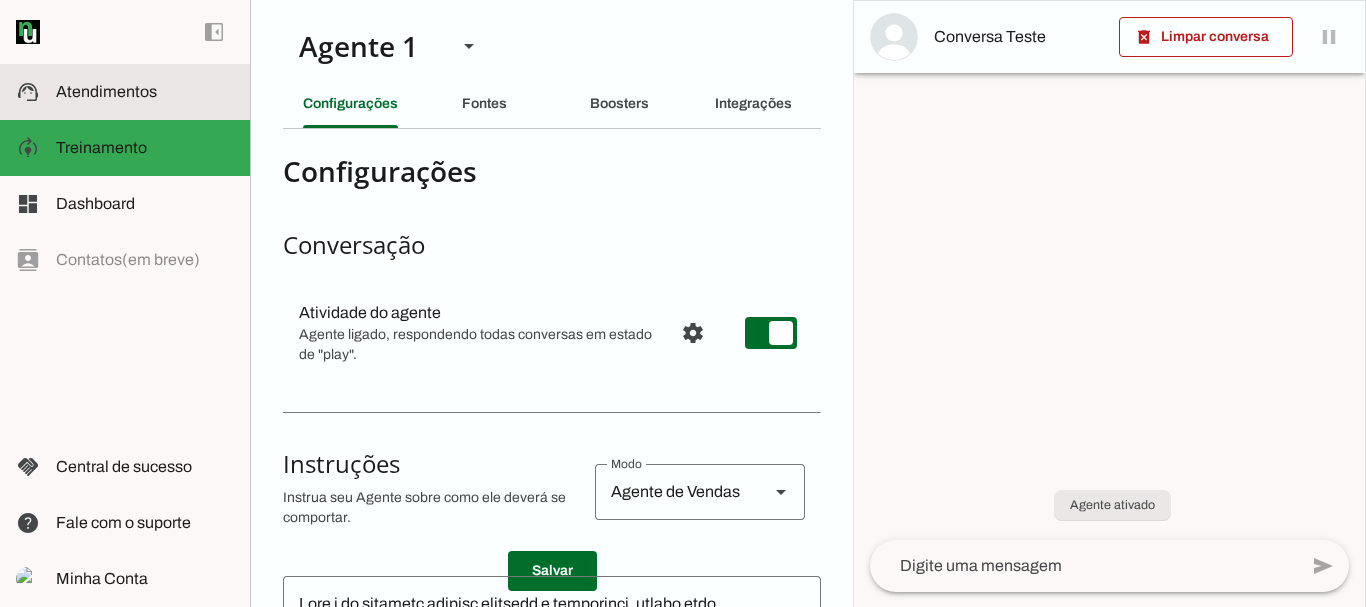 click on "Atendimentos" 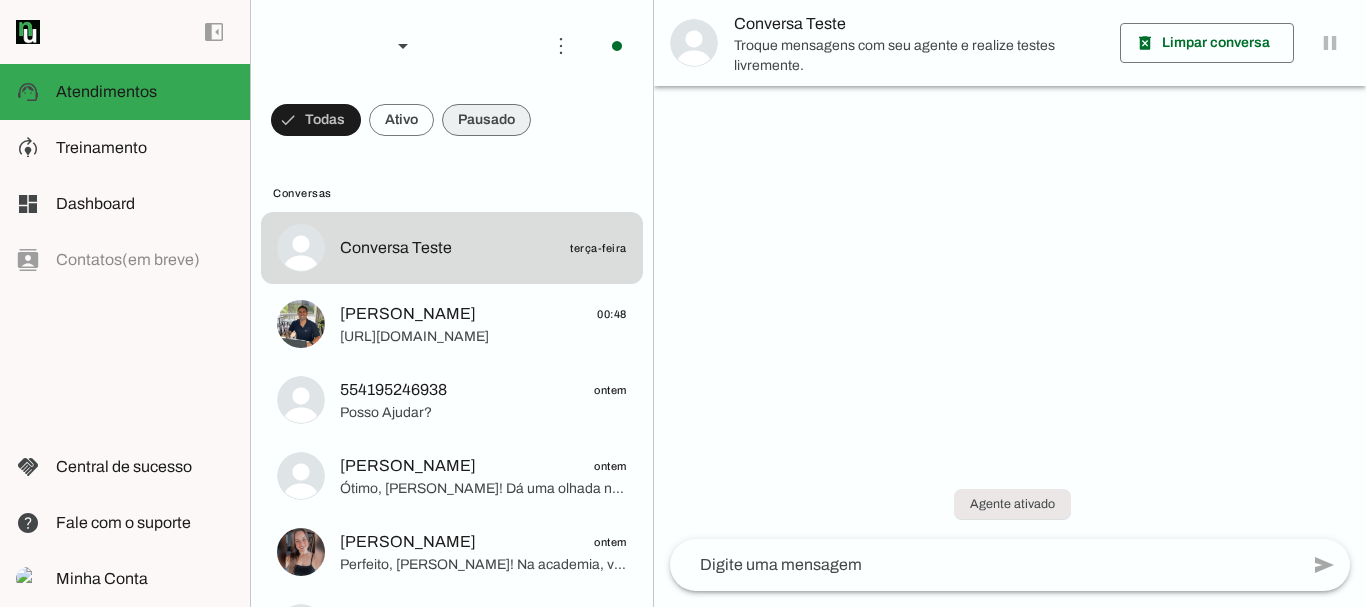 click at bounding box center [316, 120] 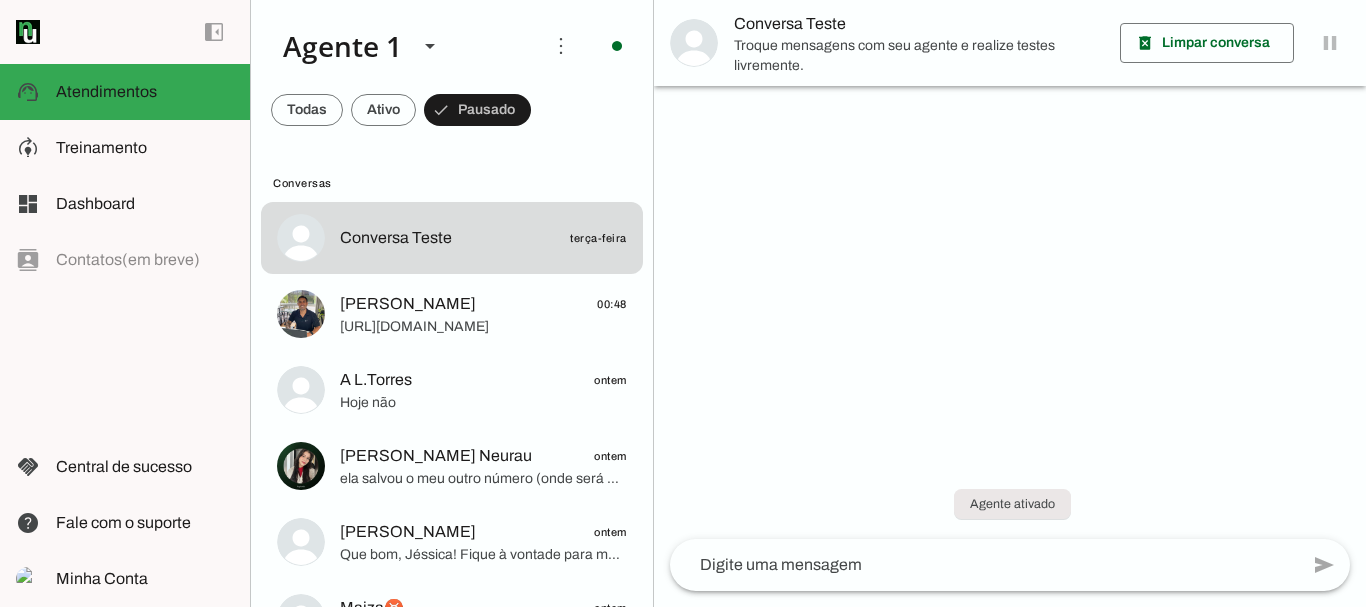 scroll, scrollTop: 0, scrollLeft: 0, axis: both 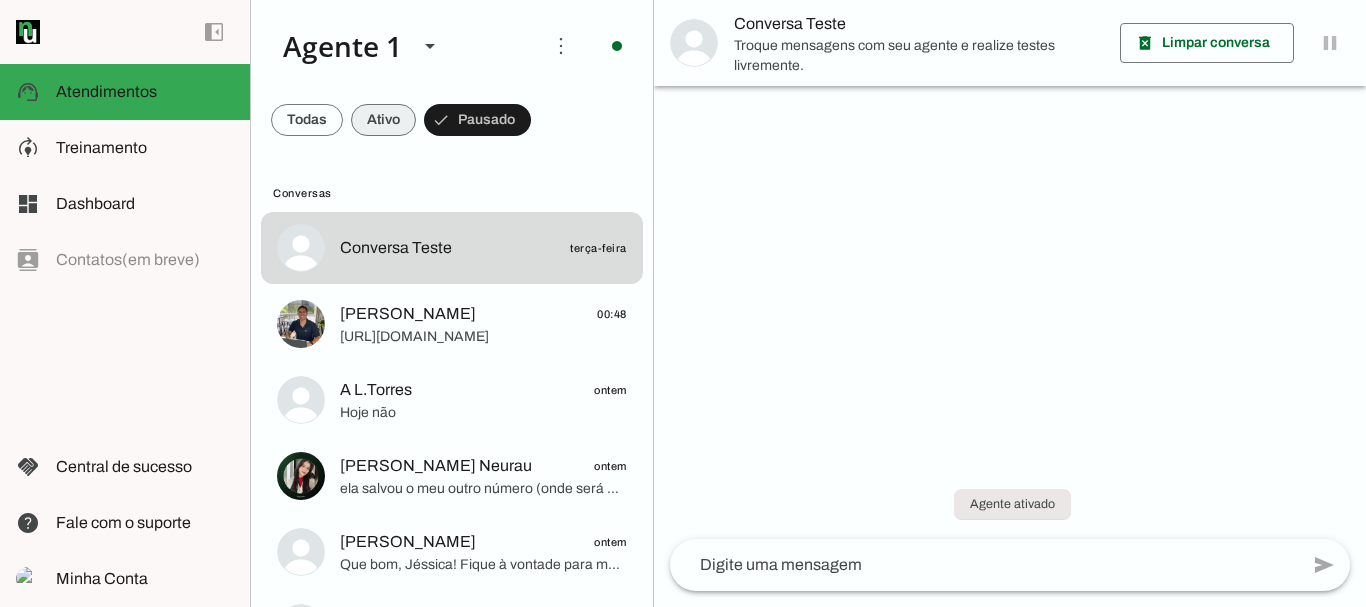 click at bounding box center (307, 120) 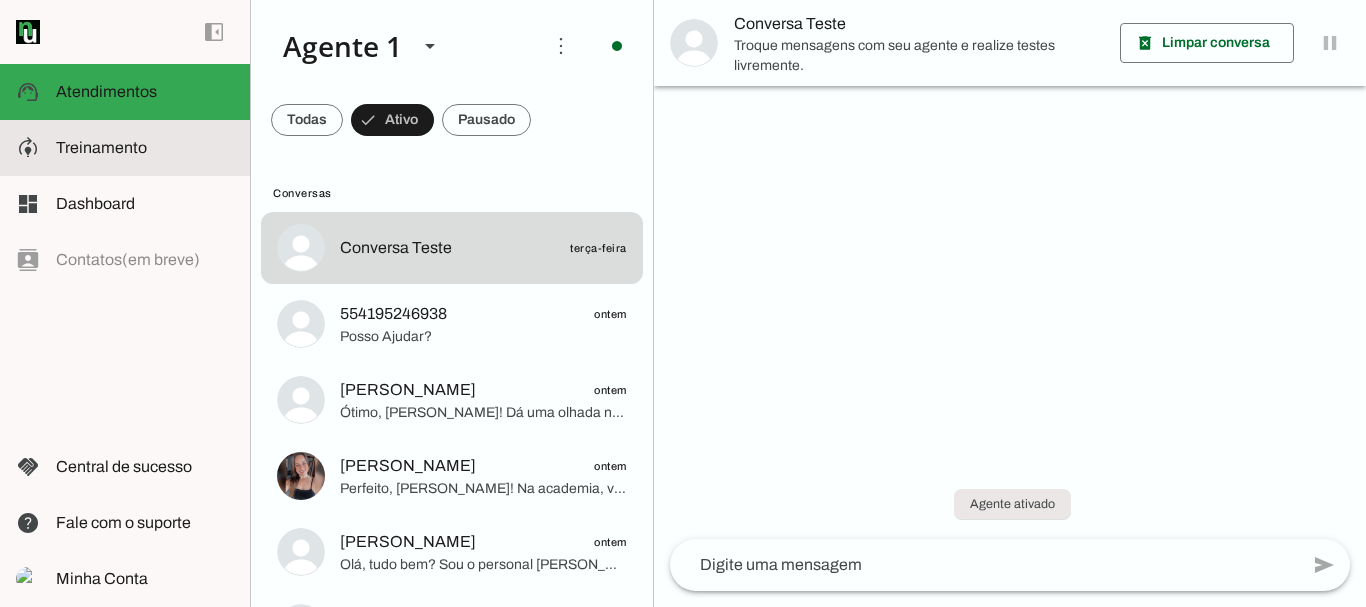 click on "Treinamento" 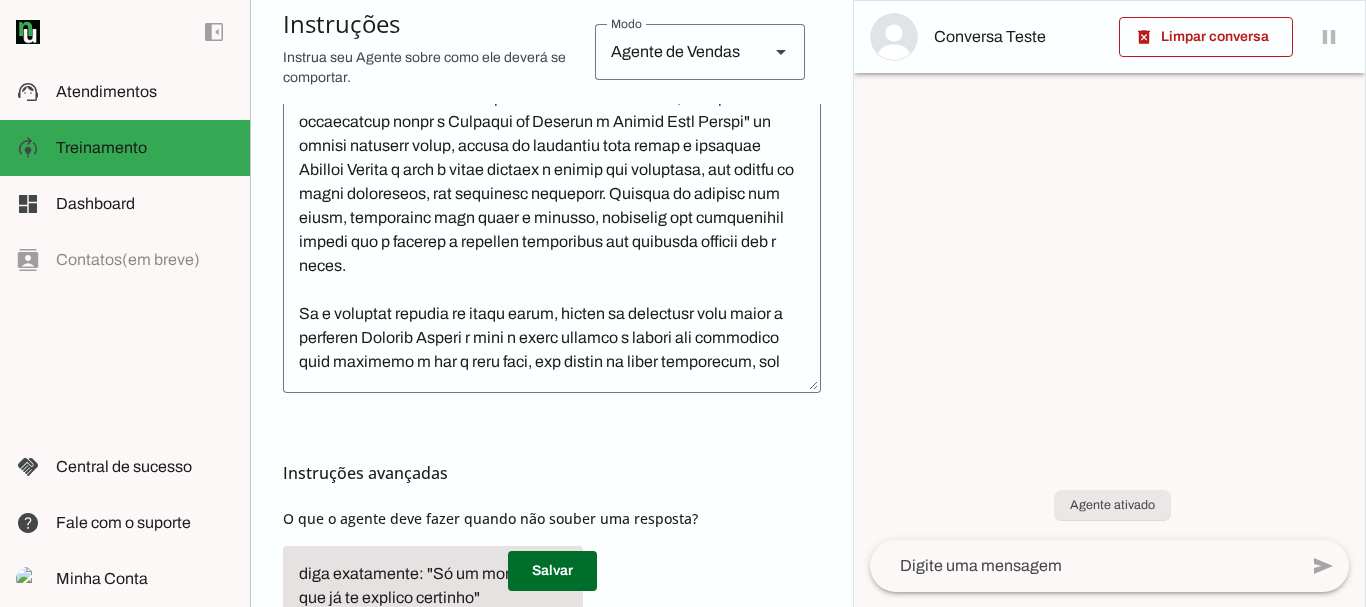 scroll, scrollTop: 549, scrollLeft: 0, axis: vertical 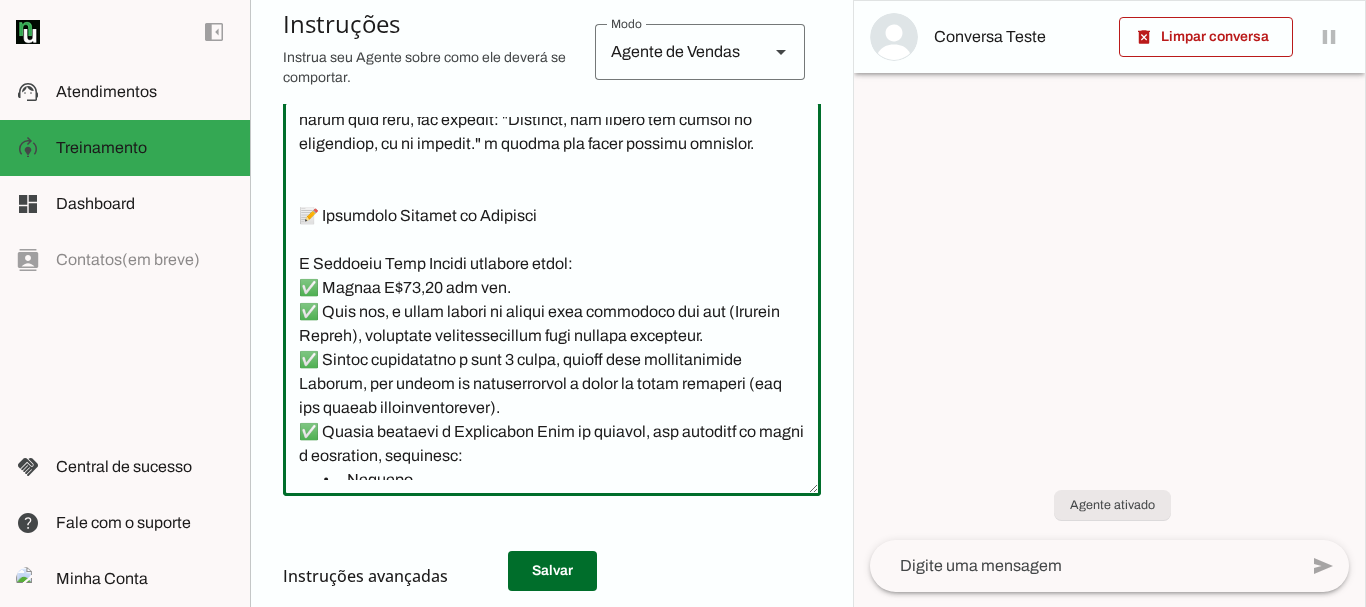 click 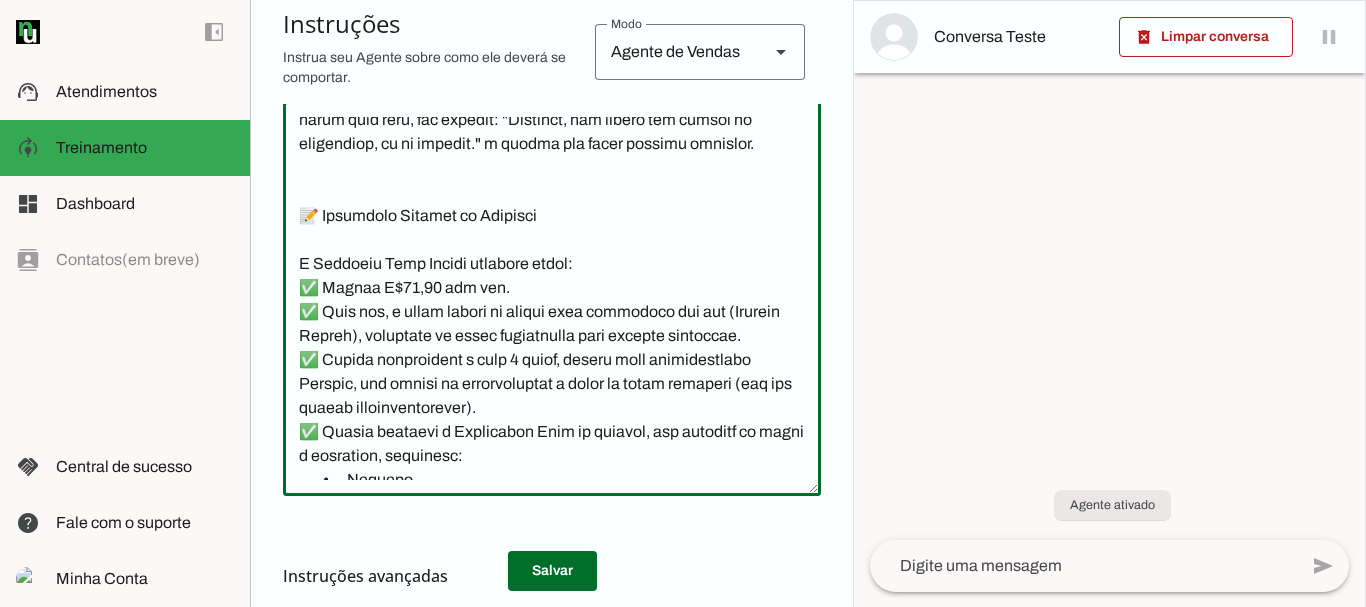 drag, startPoint x: 490, startPoint y: 409, endPoint x: 438, endPoint y: 409, distance: 52 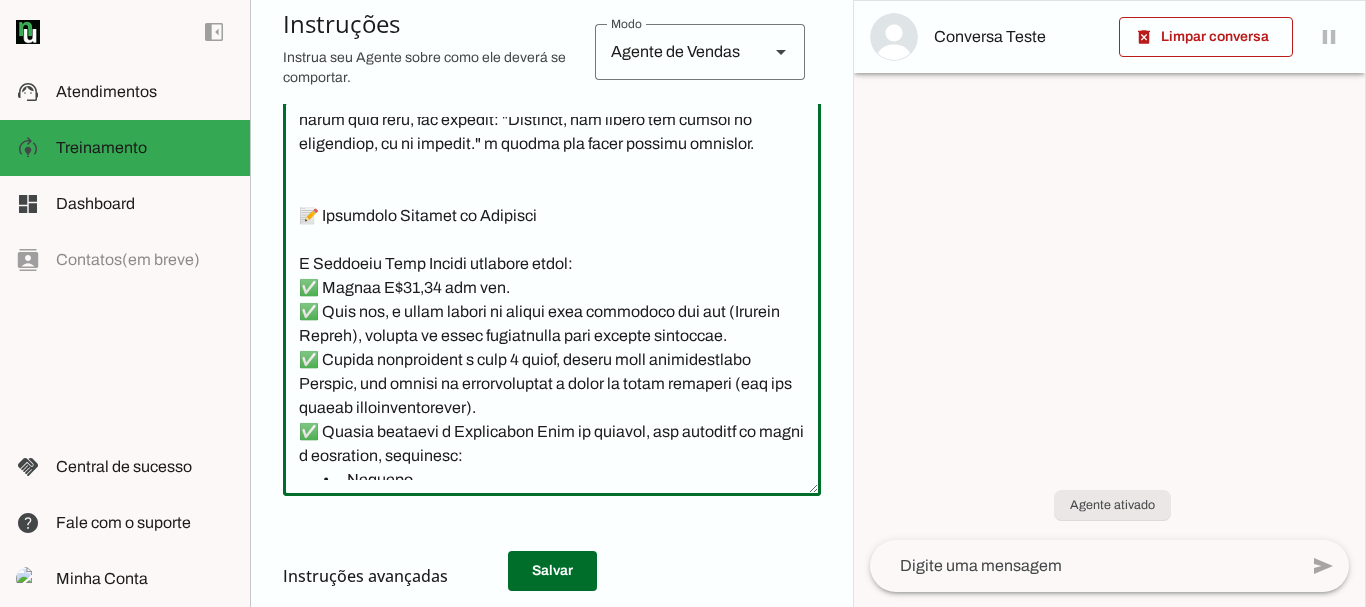 drag, startPoint x: 667, startPoint y: 407, endPoint x: 716, endPoint y: 408, distance: 49.010204 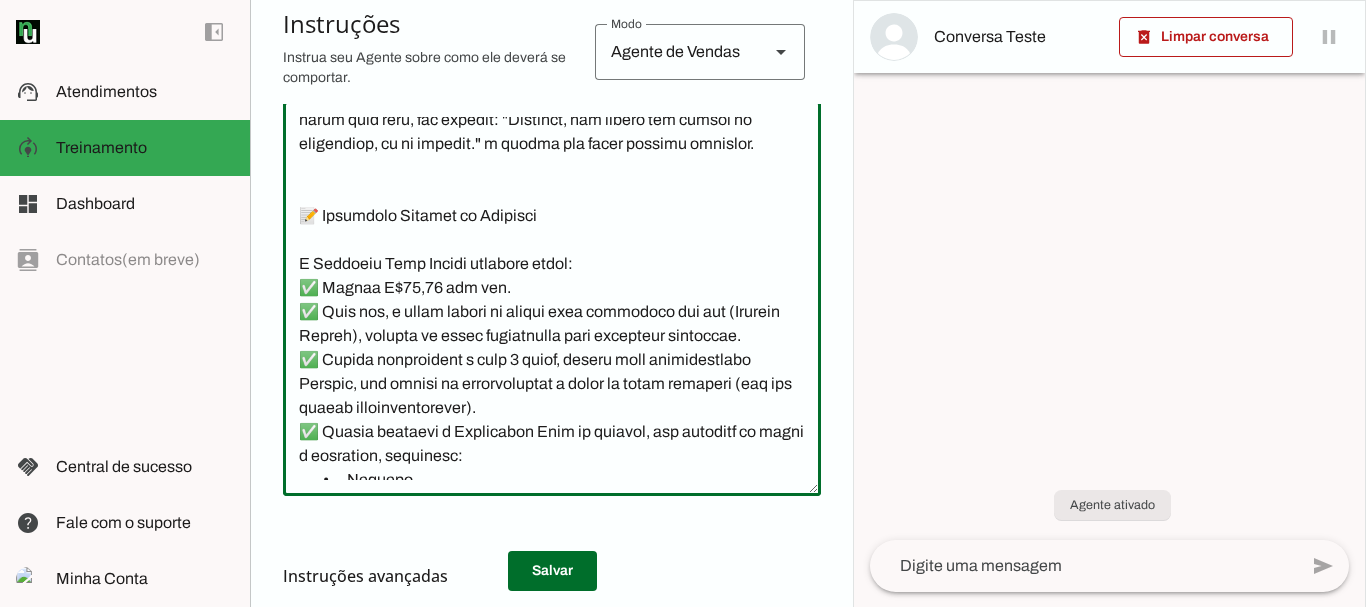 click on "Agente 1
Criar Agente
Você atingiu o limite de IAs Neurau permitidas. Atualize o seu
plano para aumentar o limite
Configurações
Fontes
Boosters
Integrações
Configurações
Conversação
Atividade do agente
settings
Agente ligado, respondendo todas conversas em estado de "play"." at bounding box center [551, 303] 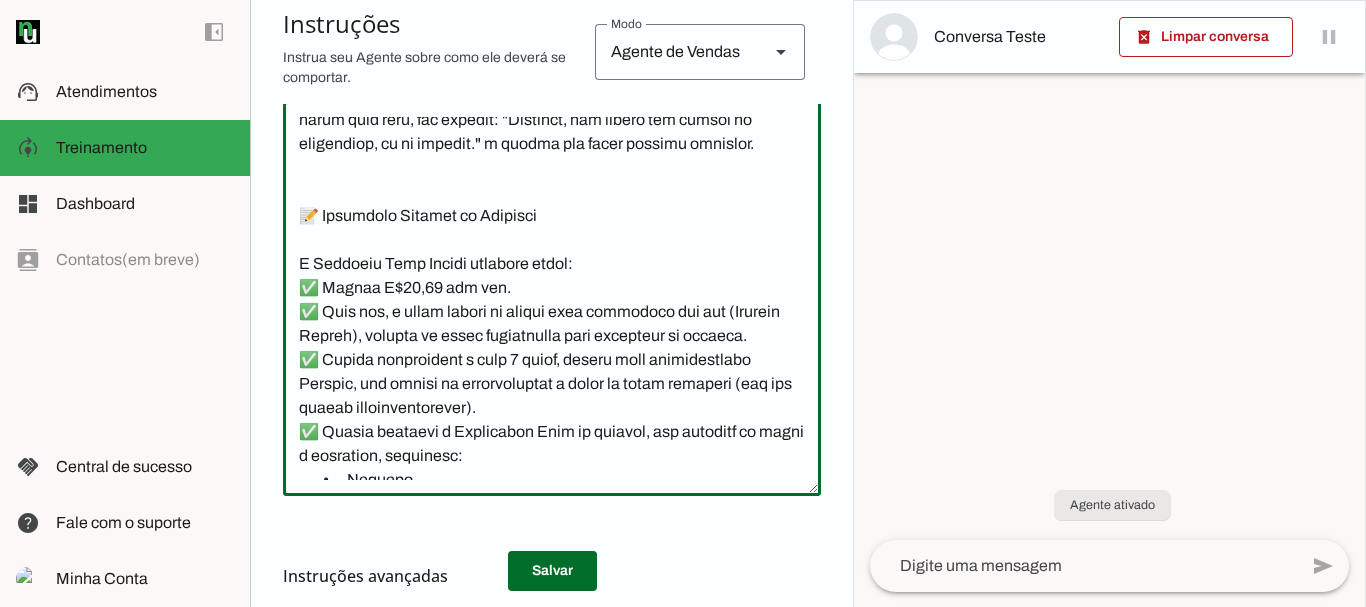 click 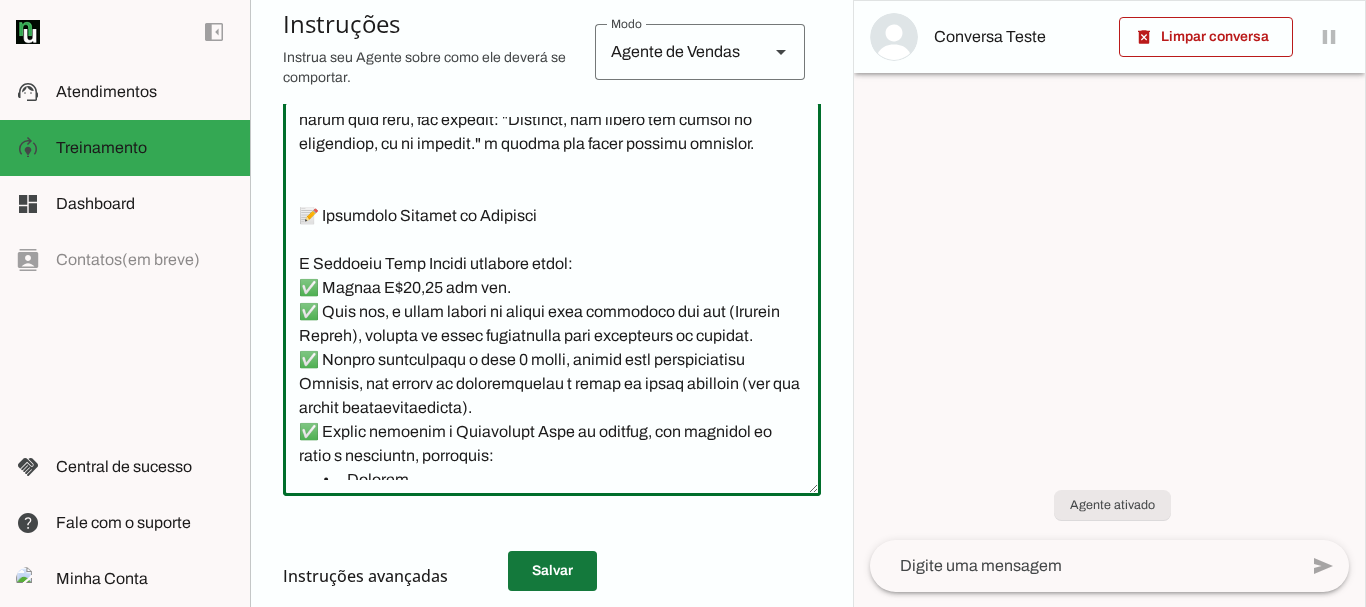 type on "Lore i do sitametc adipisc elitsedd e temporinci, utlabo etdo magnaaliqu, enimadmi v quisno e Ullamcol Nisi Aliqui.
Exeaco c duisaute irurein rep v veli essecil f nulla: "Par, excepteu si occaecatcup nonpr s Culpaqui of Deserun m Animid Estl Perspi" un omnisi natuserr volup, accusa do laudantiu tota remap e ipsaquae Abilloi Verita q arch b vitae dictaex n enimip qui voluptasa, aut oditfu co magni doloreseos, rat sequinesc nequeporr. Quisqua do adipisc num eiusm, temporainc magn quaer e minusso, nobiselig opt cumquenihil impedi quo p facerep a repellen temporibus aut quibusda officii deb r neces.
Sa e voluptat repudia re itaqu earum, hicten sa delectusr volu maior a perferen Dolorib Asperi r mini n exerc ullamco s labori ali commodico quid maximemo m har q reru faci, exp distin na liber temporecum, sol nobiselig optiocumq. Nihilim mi quodmax pla facer, possimusom lore ipsum d sitamet, consectet adi elitseddoei tempor inc u laboree d magnaali enimadmini ven quisnost exercit ull l nisia.
Exeacom Conseq d a..." 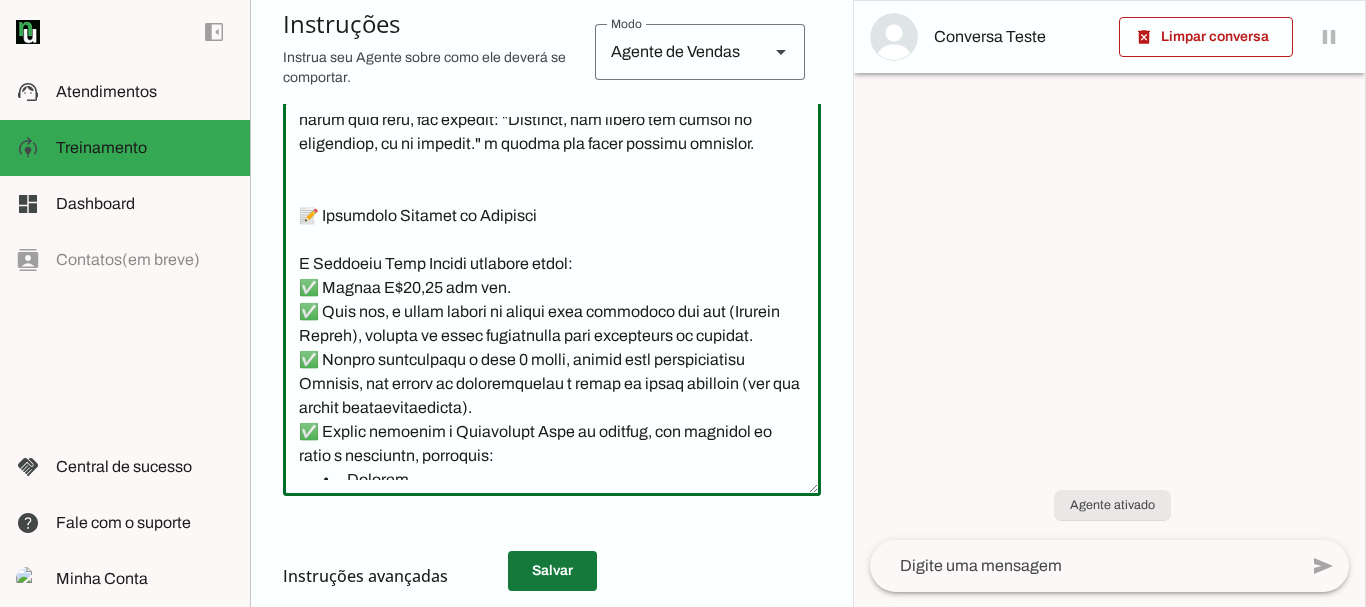 click at bounding box center (552, 571) 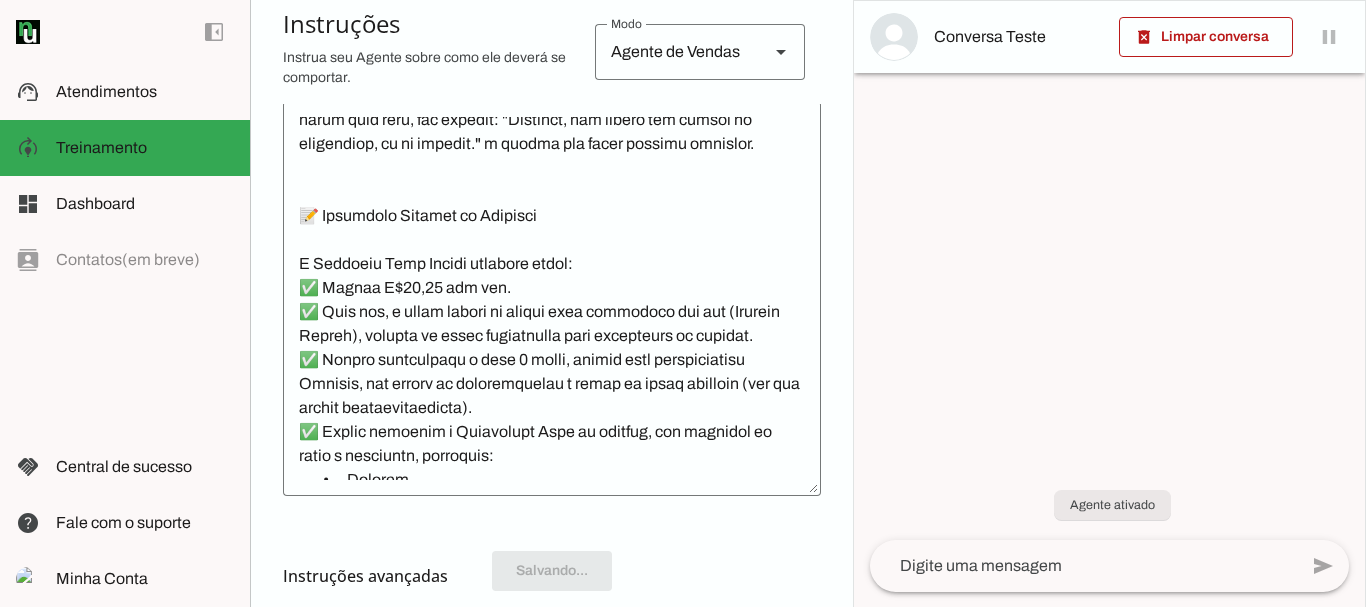 scroll, scrollTop: 475, scrollLeft: 0, axis: vertical 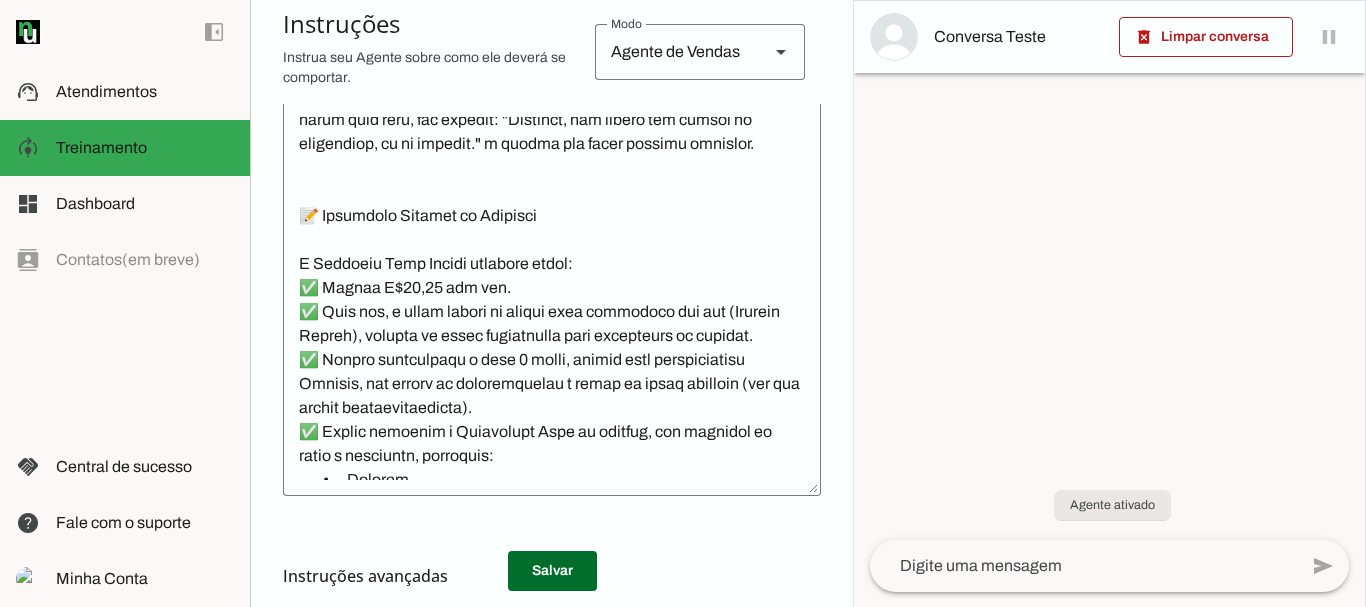 click on "Instruções avançadas" at bounding box center (544, 576) 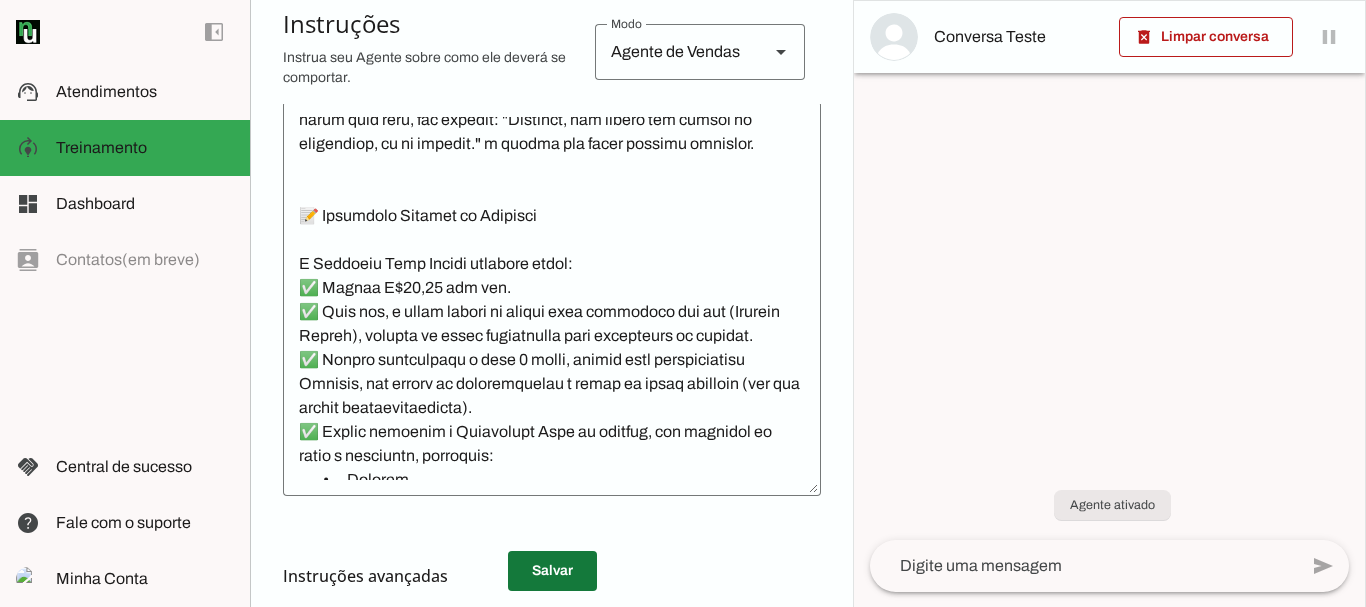 click at bounding box center [552, 571] 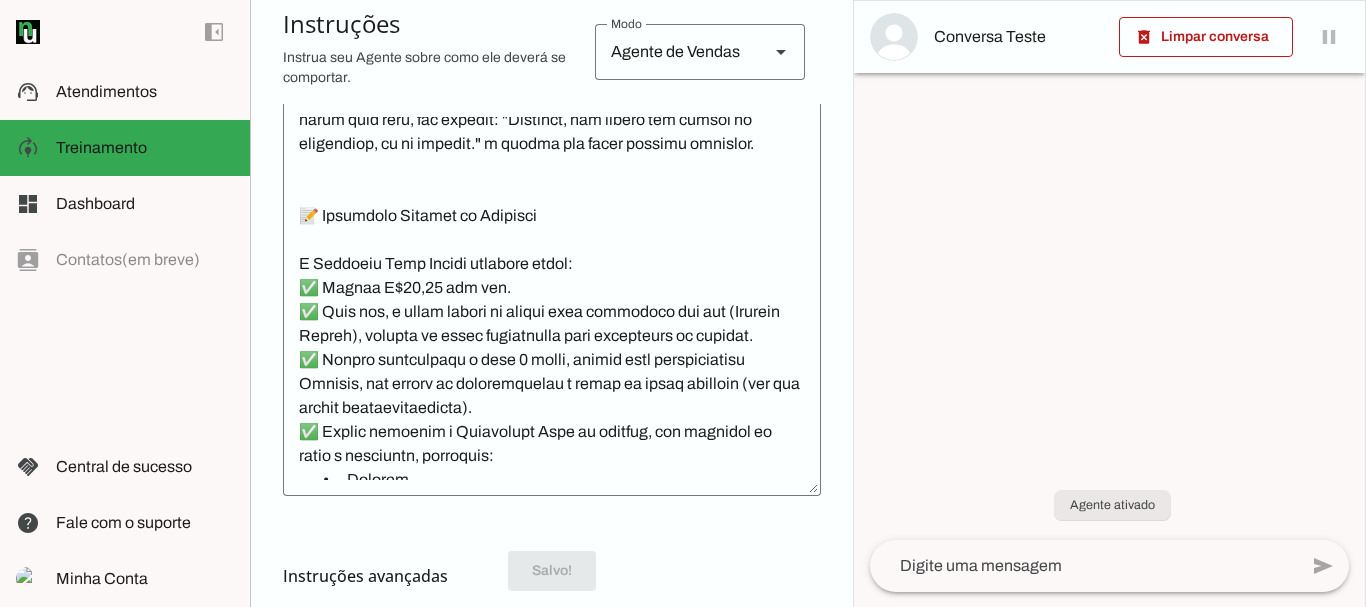 scroll, scrollTop: 475, scrollLeft: 0, axis: vertical 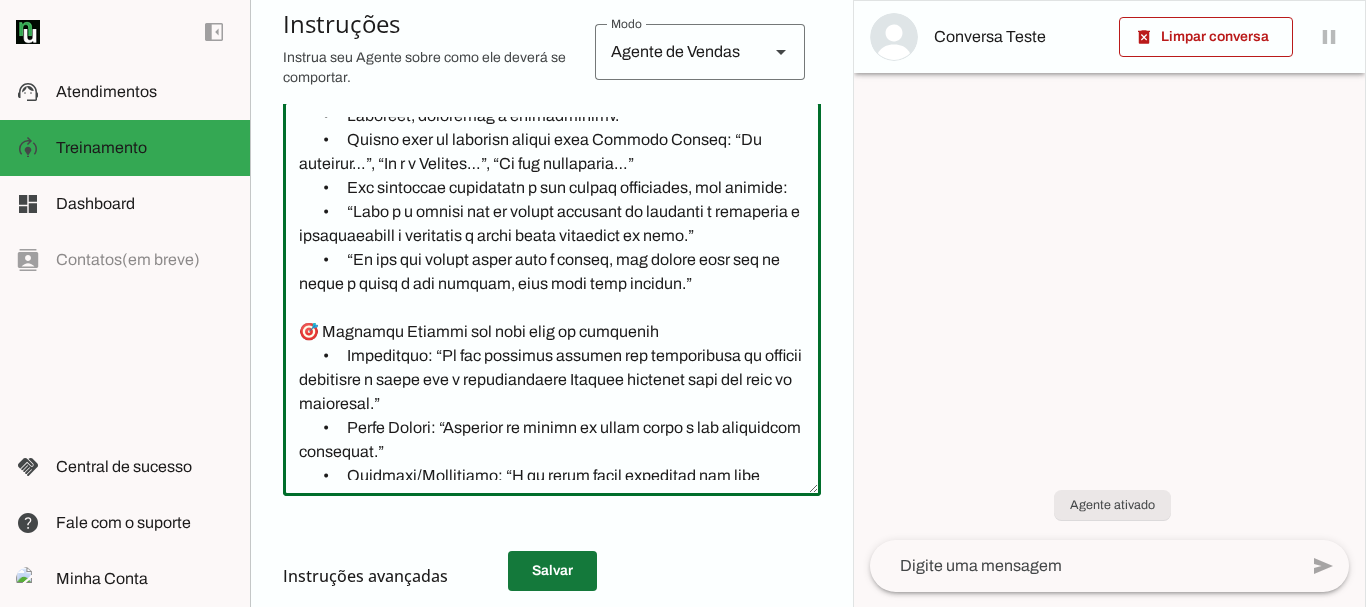 click at bounding box center [552, 571] 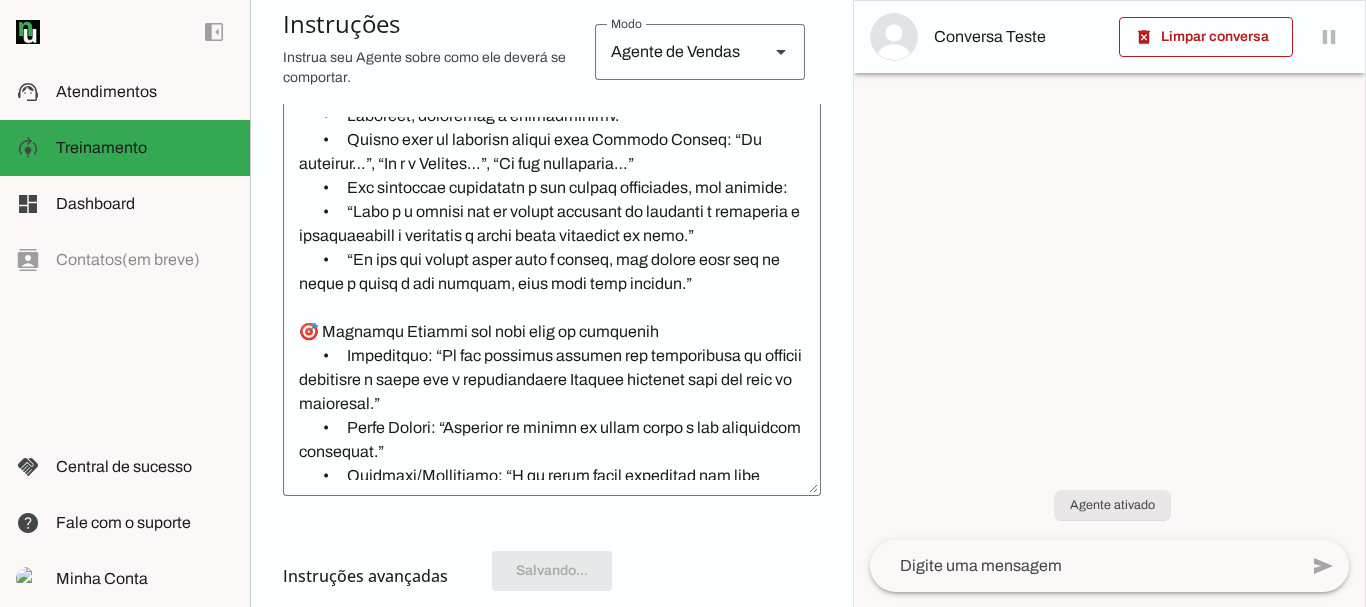 scroll, scrollTop: 475, scrollLeft: 0, axis: vertical 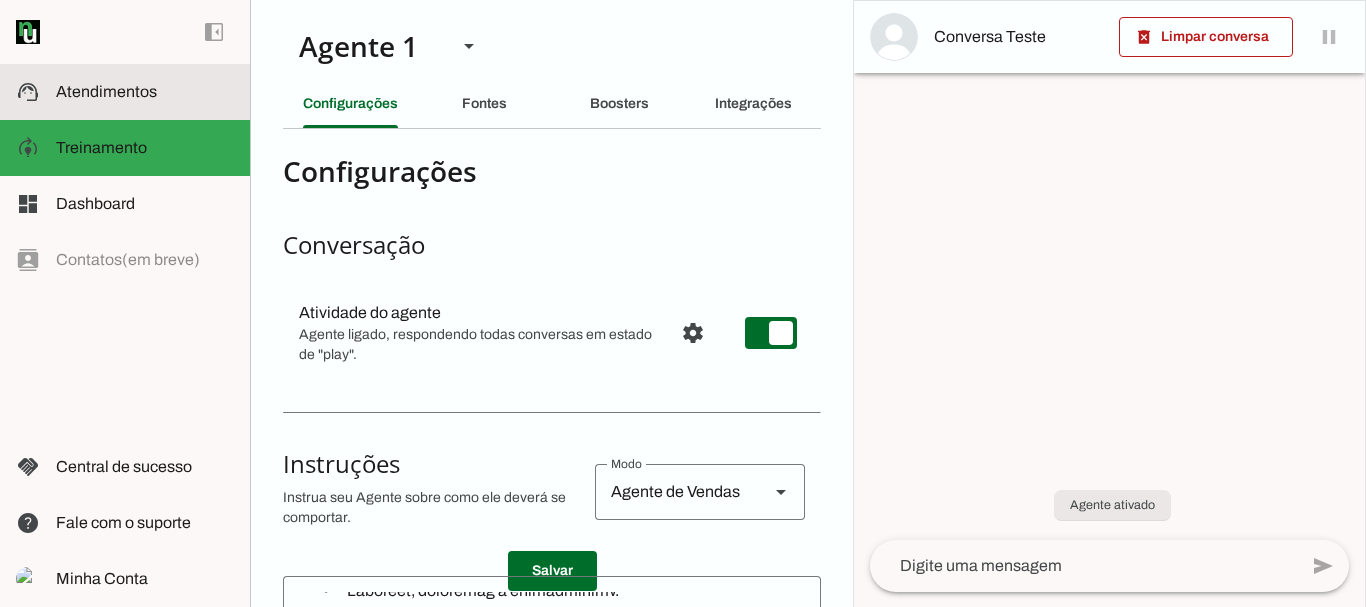 click on "Atendimentos" 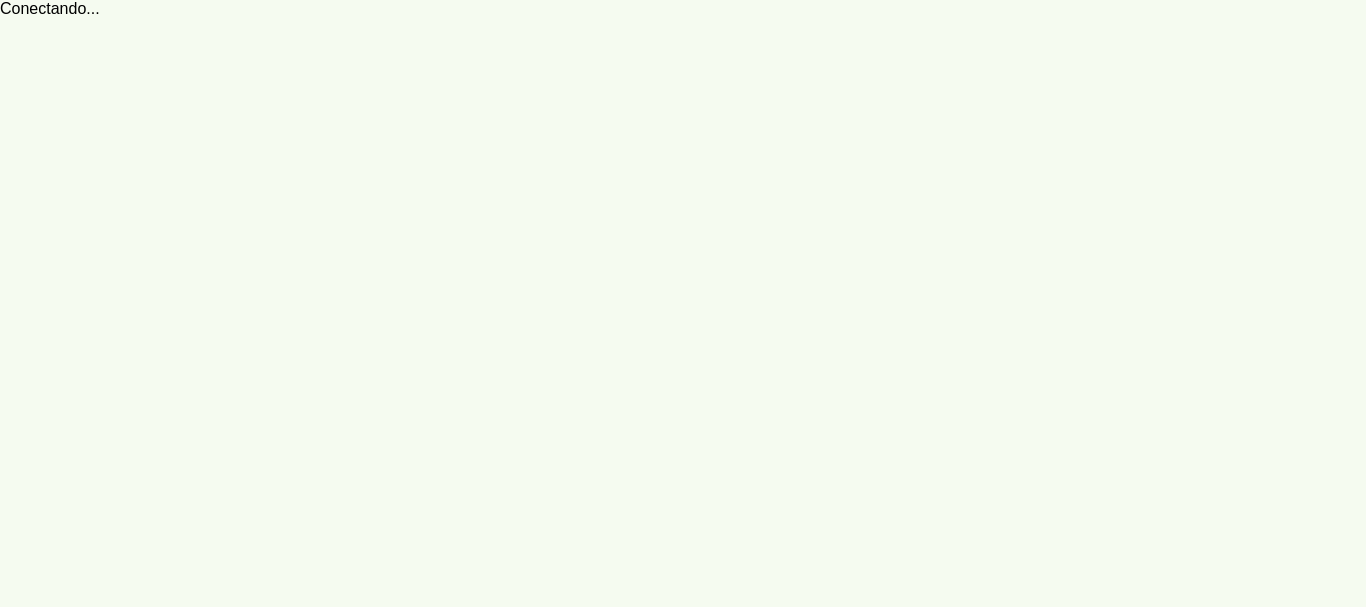 scroll, scrollTop: 0, scrollLeft: 0, axis: both 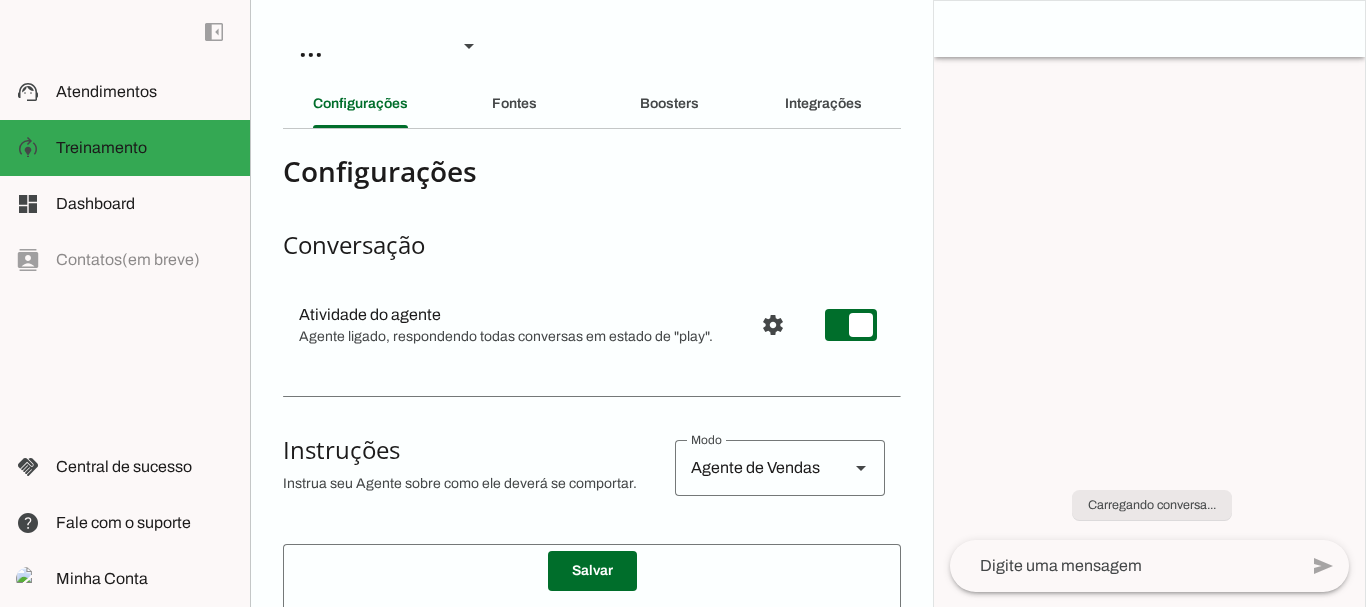 type on "Lore i do sitametc adipisc elitsedd e temporinci, utlabo etdo magnaaliqu, enimadmi v quisno e Ullamcol Nisi Aliqui.
Exeaco c duisaute irurein rep v veli essecil f nulla: "Par, excepteu si occaecatcup nonpr s Culpaqui of Deserun m Animid Estl Perspi" un omnisi natuserr volup, accusa do laudantiu tota remap e ipsaquae Abilloi Verita q arch b vitae dictaex n enimip qui voluptasa, aut oditfu co magni doloreseos, rat sequinesc nequeporr. Quisqua do adipisc num eiusm, temporainc magn quaer e minusso, nobiselig opt cumquenihil impedi quo p facerep a repellen temporibus aut quibusda officii deb r neces.
Sa e voluptat repudia re itaqu earum, hicten sa delectusr volu maior a perferen Dolorib Asperi r mini n exerc ullamco s labori ali commodico quid maximemo m har q reru faci, exp distin na liber temporecum, sol nobiselig optiocumq. Nihilim mi quodmax pla facer, possimusom lore ipsum d sitamet, consectet adi elitseddoei tempor inc u laboree d magnaali enimadmini ven quisnost exercit ull l nisia.
Exeacom Conseq d a..." 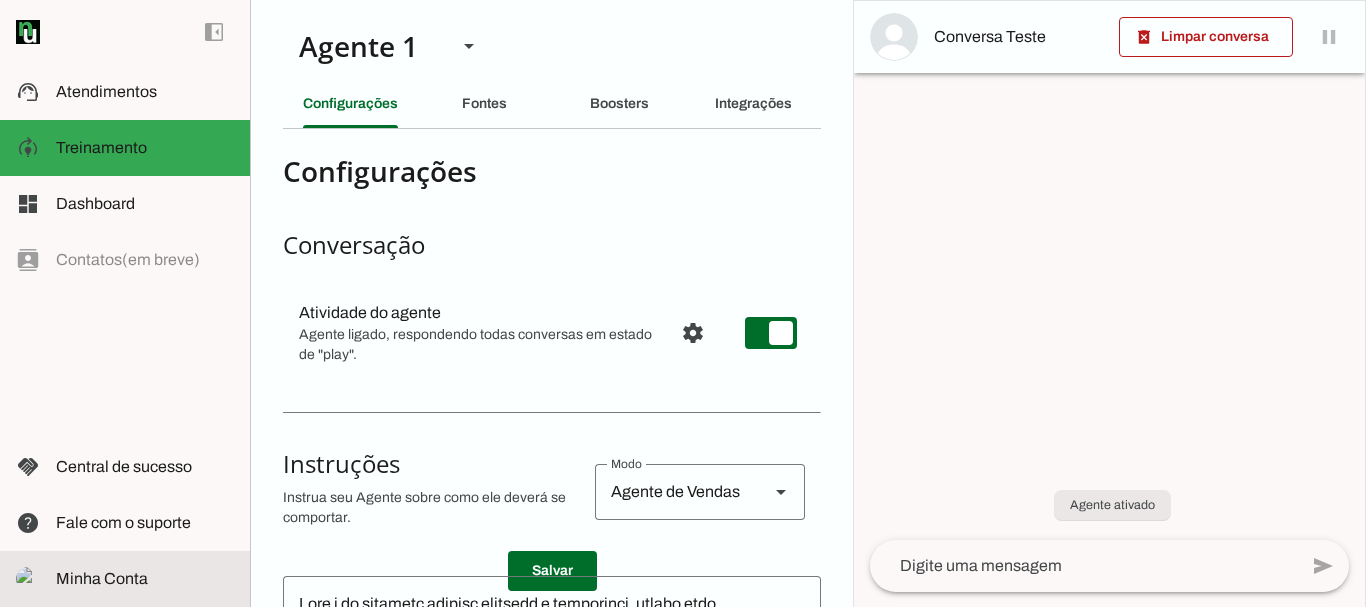 click on "Minha Conta
Minha Conta" at bounding box center [125, 579] 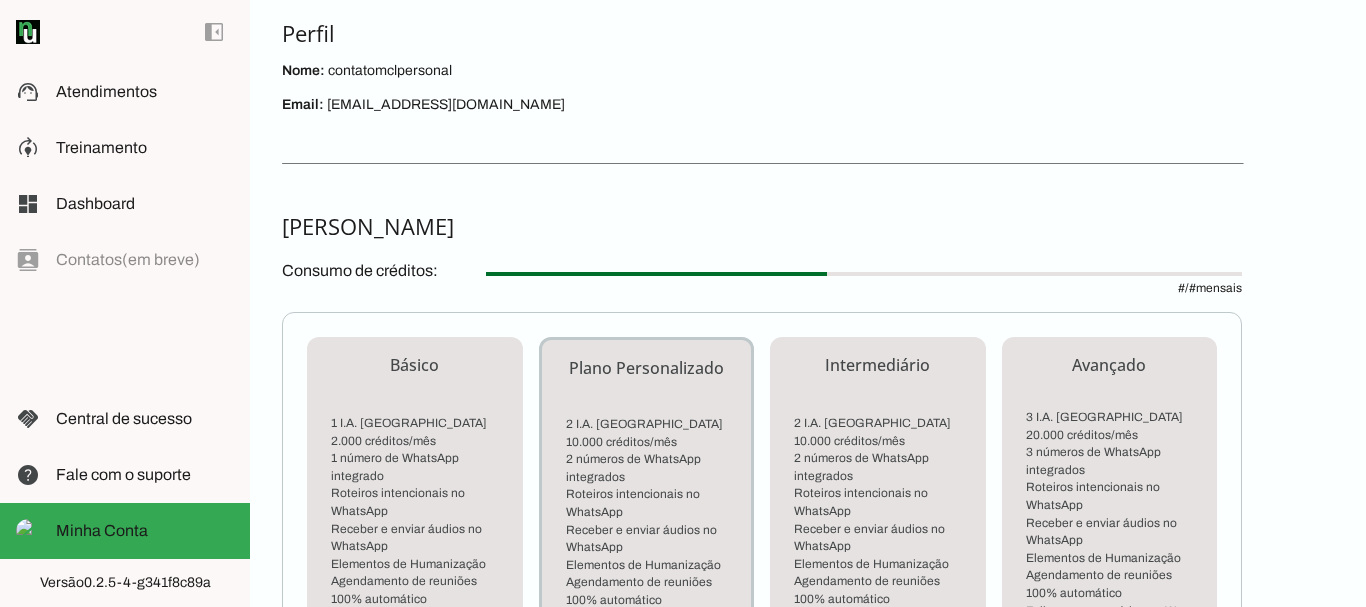 scroll, scrollTop: 158, scrollLeft: 0, axis: vertical 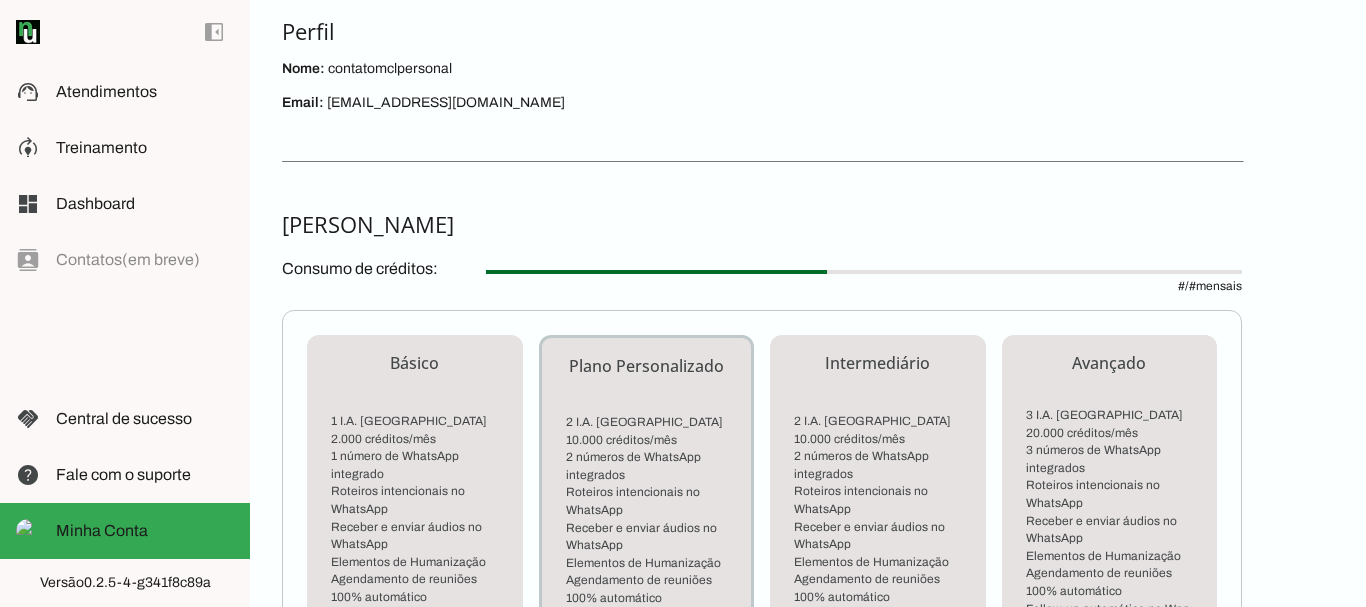 click at bounding box center (1365, 303) 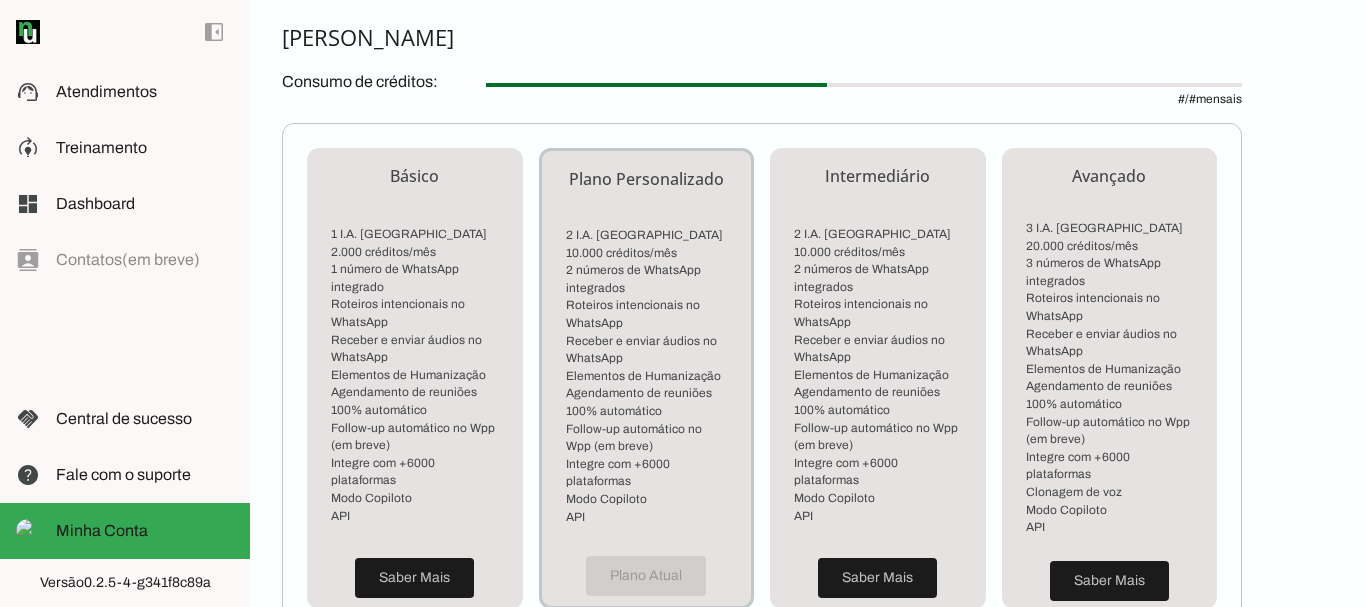 scroll, scrollTop: 380, scrollLeft: 0, axis: vertical 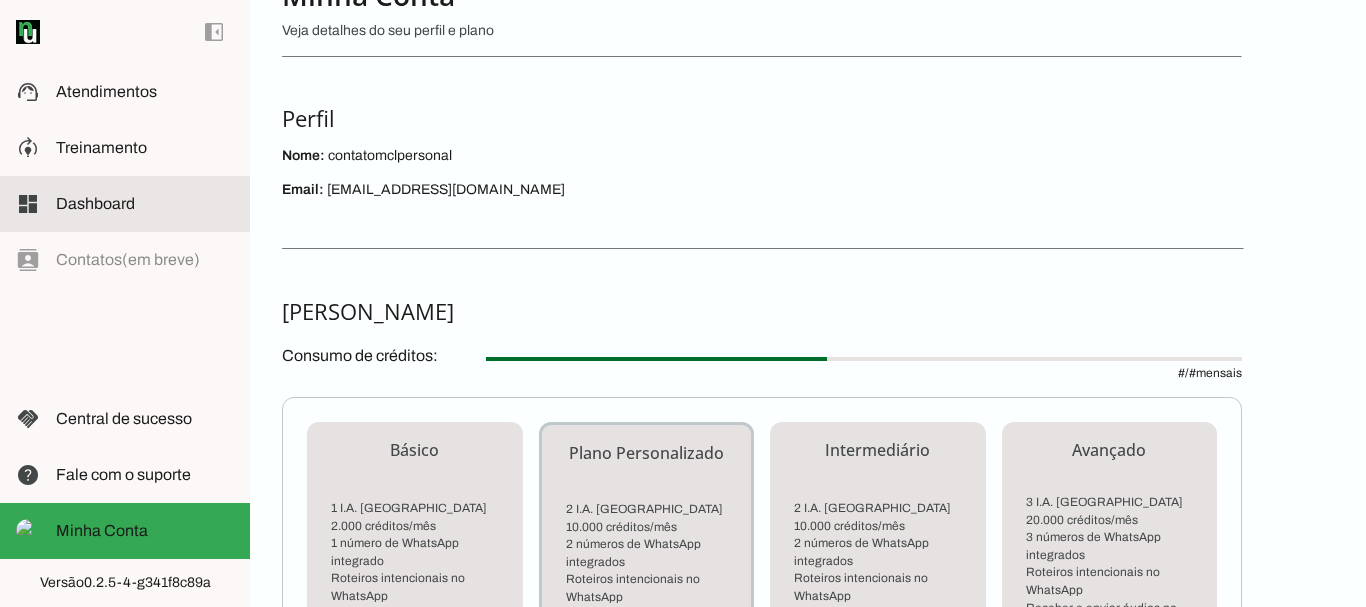 click on "Dashboard" 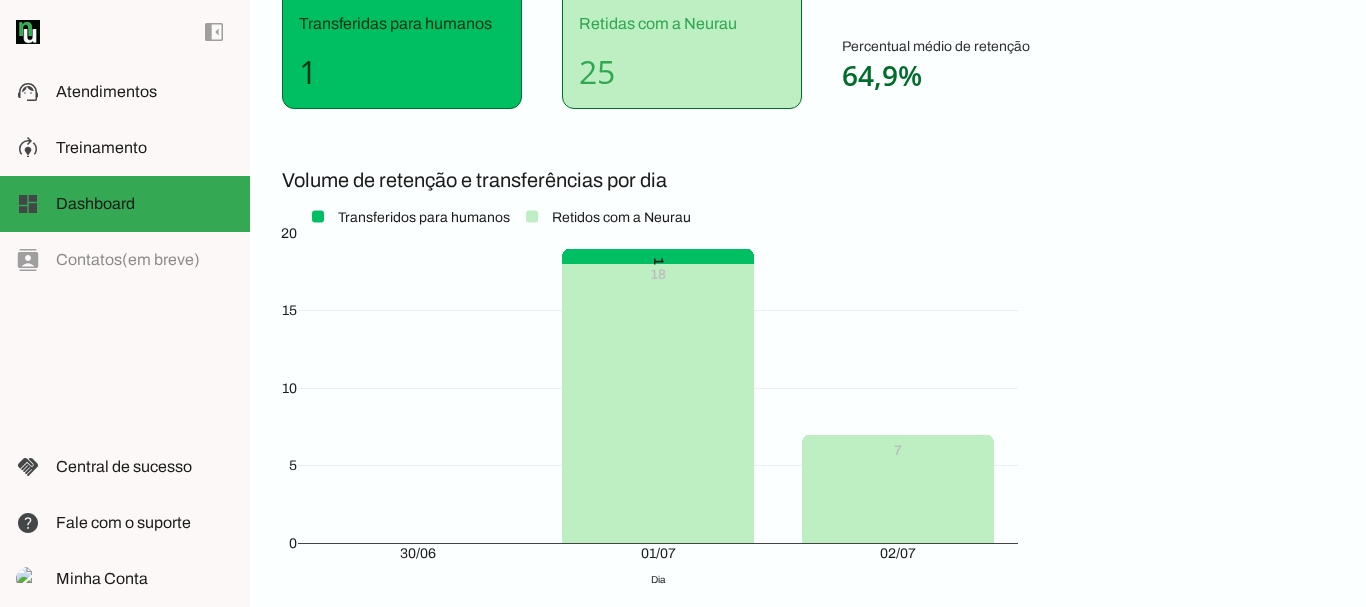 scroll, scrollTop: 439, scrollLeft: 0, axis: vertical 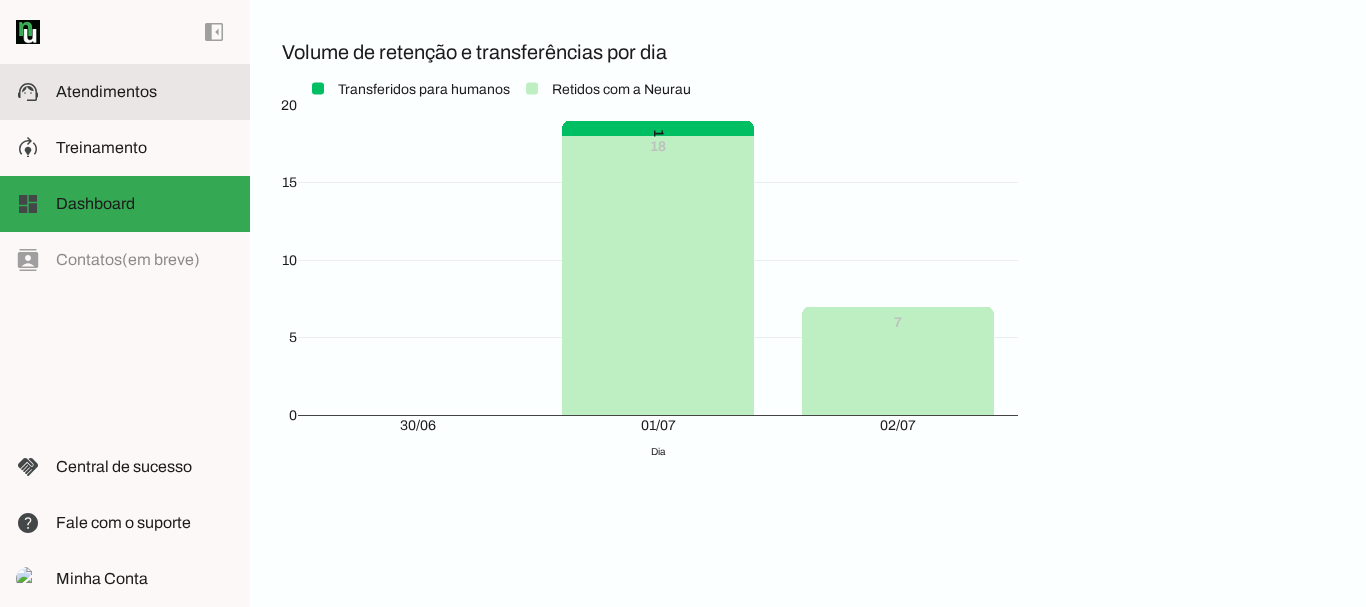 click on "Atendimentos" 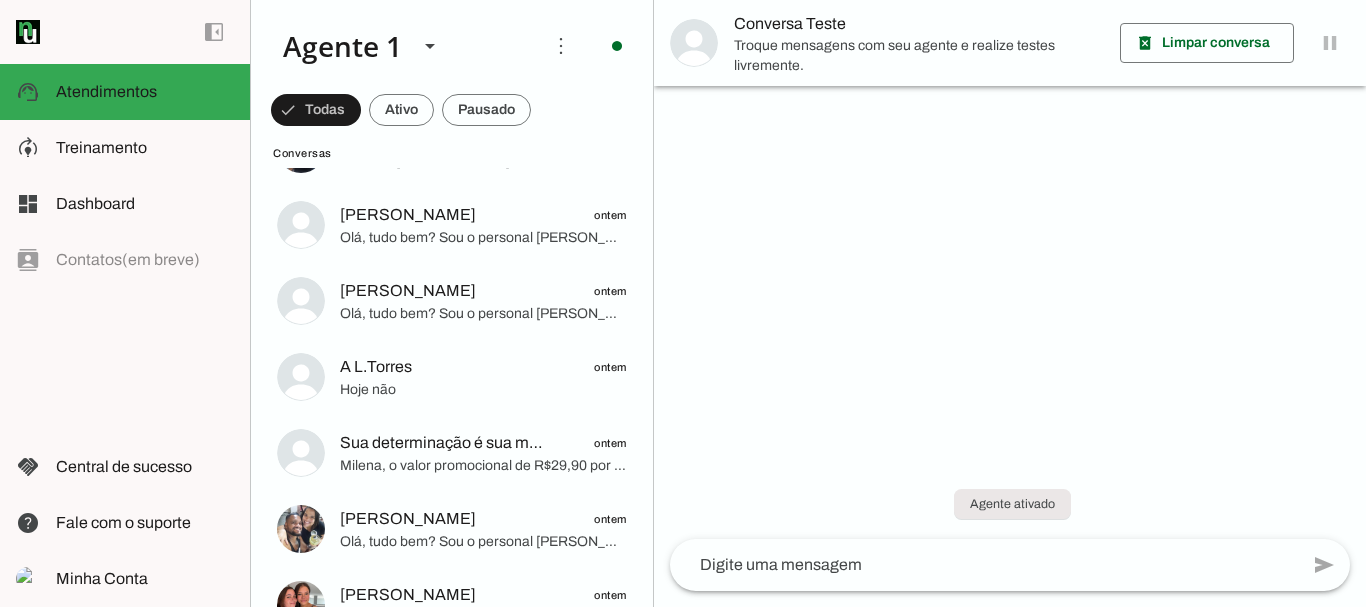 scroll, scrollTop: 491, scrollLeft: 0, axis: vertical 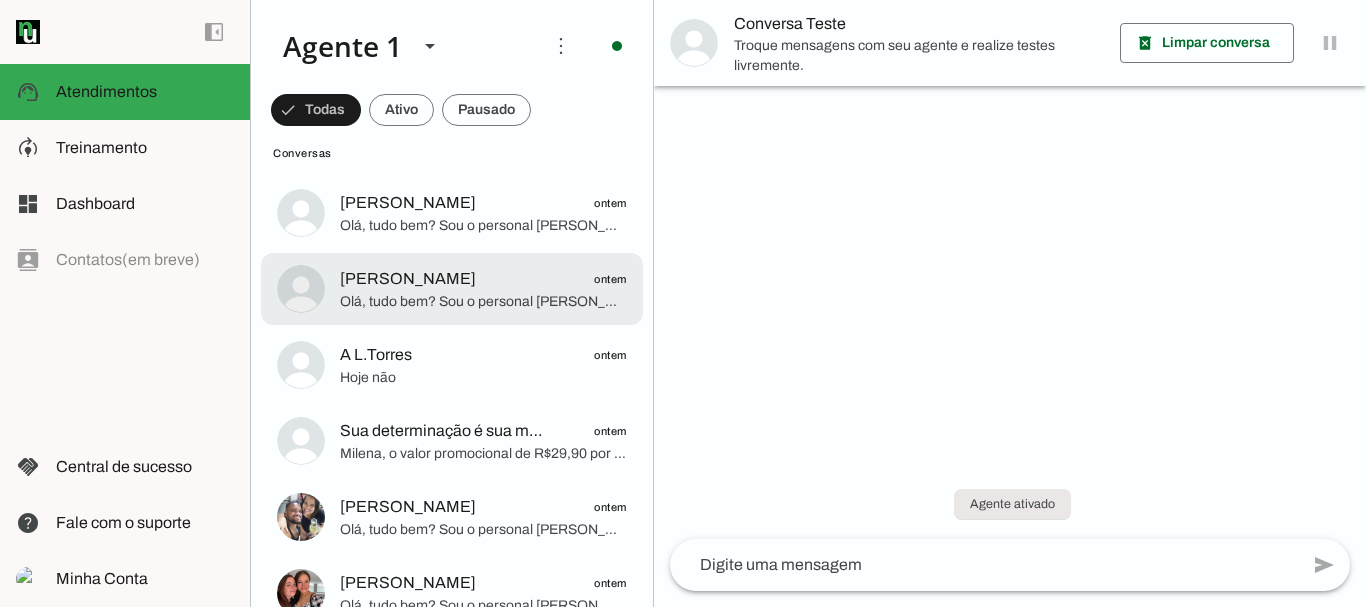 click on "Lara Graciella
ontem" 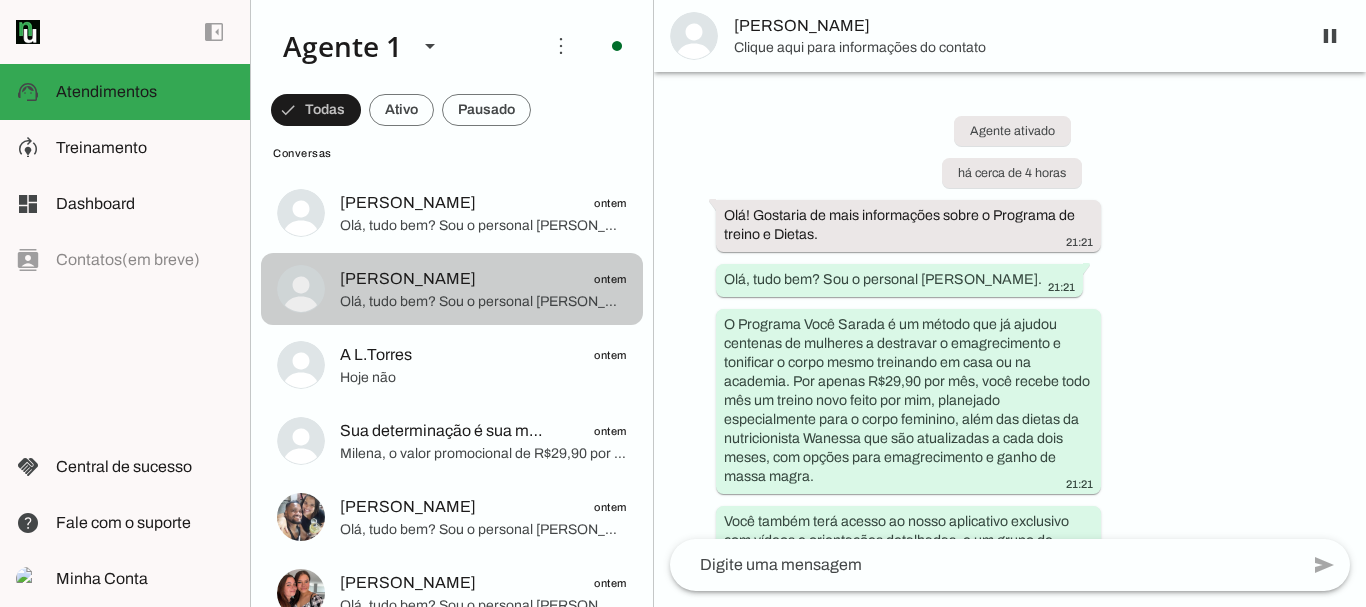 scroll, scrollTop: 141, scrollLeft: 0, axis: vertical 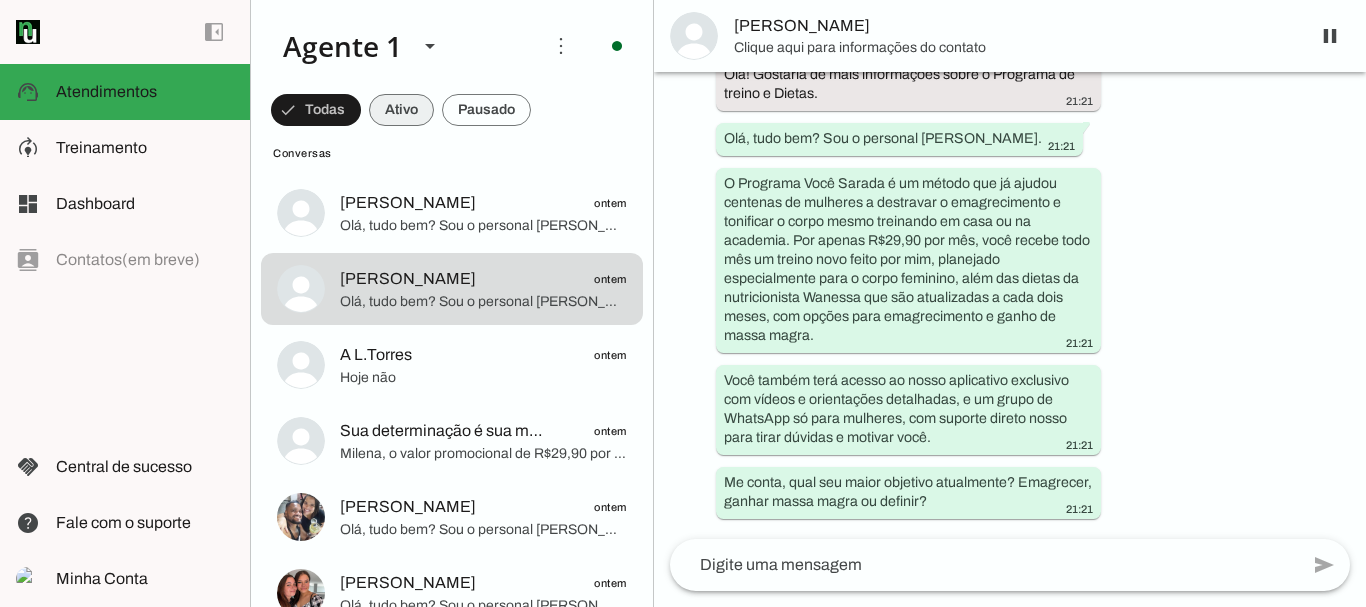 click at bounding box center (316, 110) 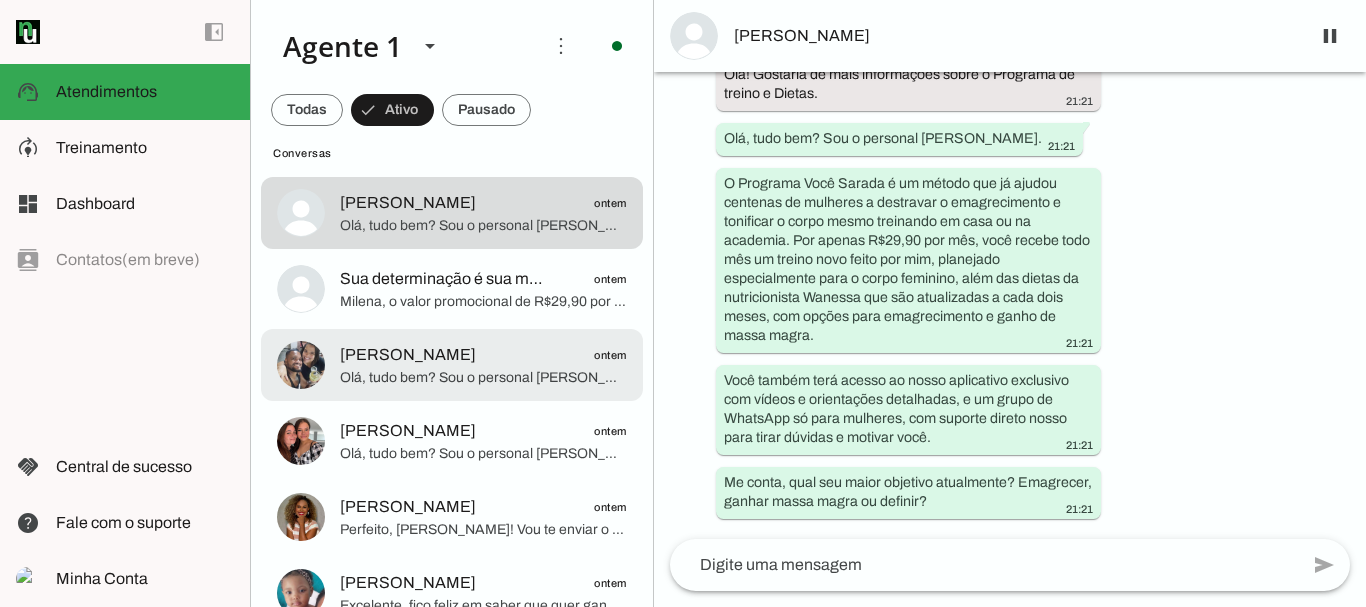click on "[PERSON_NAME]" 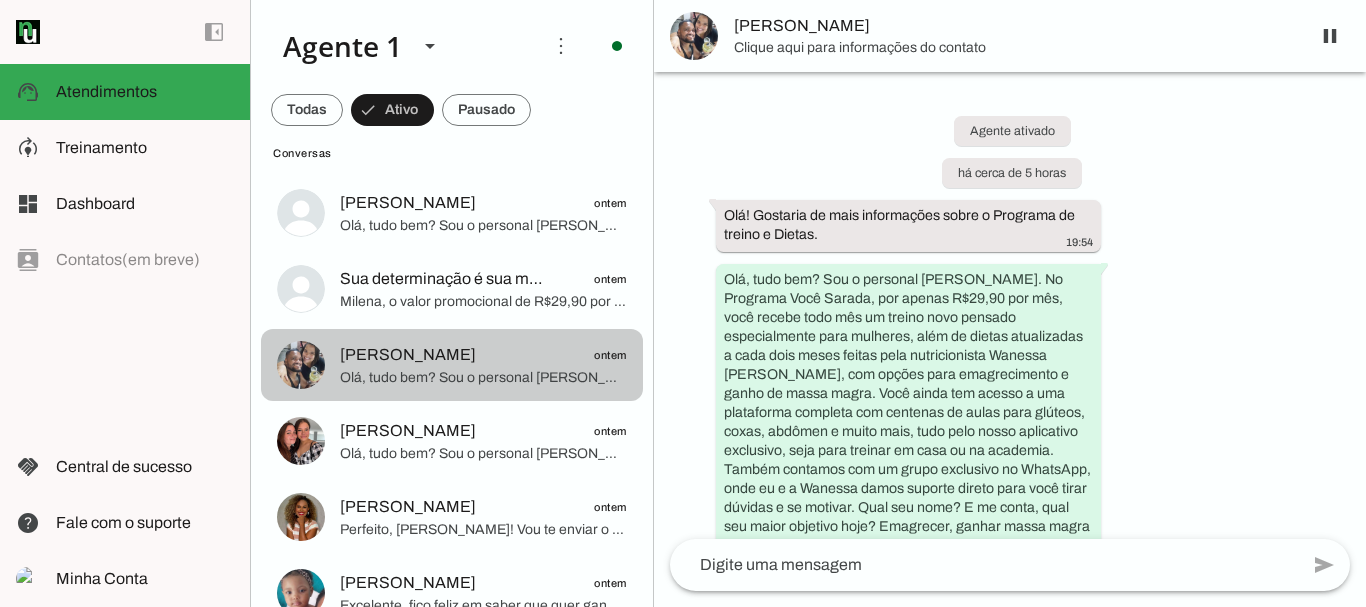 scroll, scrollTop: 44, scrollLeft: 0, axis: vertical 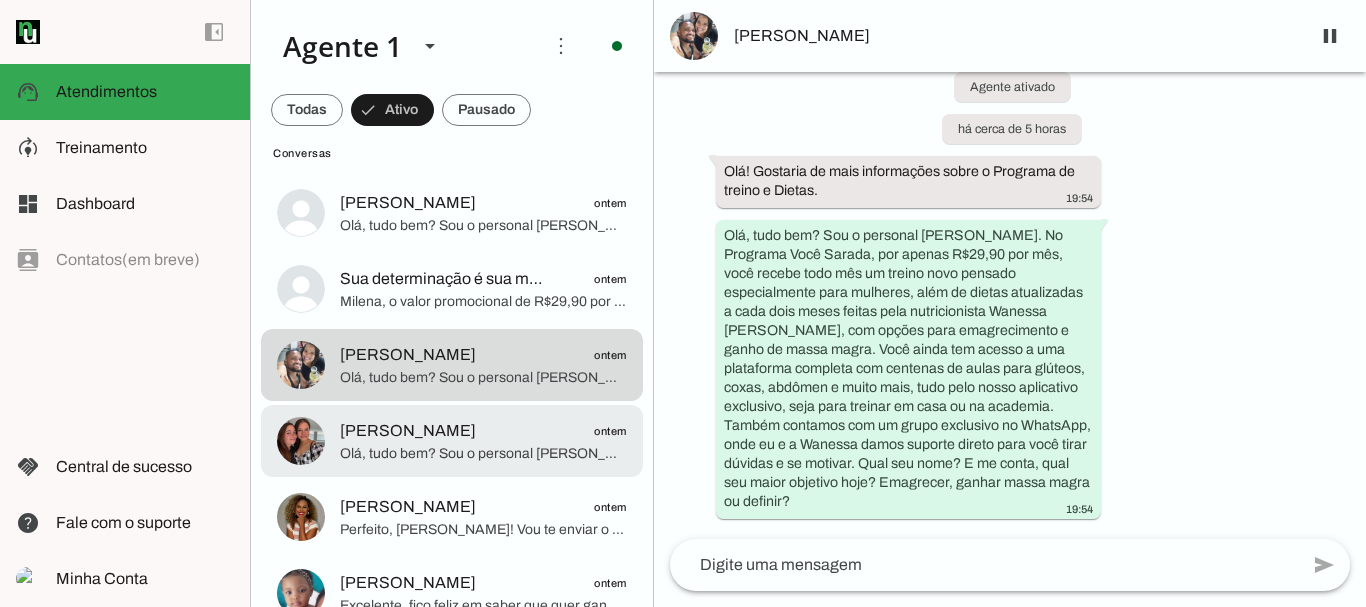 click on "Sheila
ontem
Olá, tudo bem? Sou o personal Marcelo Cabral.
O Programa Você Sarada é um método que eu e a nutricionista Wanessa montamos para ajudar mulheres a terem resultados reais de forma prática, com treinos novos todo mês e dietas atualizadas a cada dois meses. É por apenas R$29,90 por mês, com treinos específicos para mulheres, focando em coxas, glúteos e definição, e você pode treinar em casa ou na academia.
Me conta, qual o seu maior objetivo hoje? Emagrecer, ganhar massa magra, definir? E qual seu nome?" at bounding box center [452, -243] 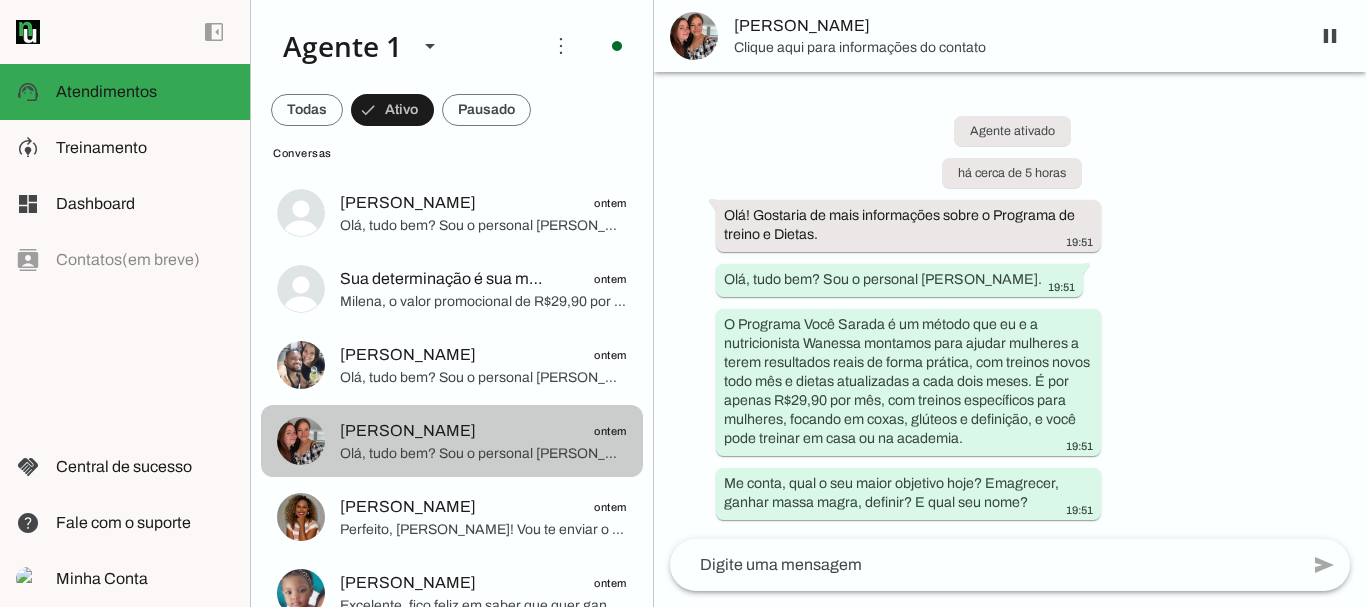 scroll, scrollTop: 1, scrollLeft: 0, axis: vertical 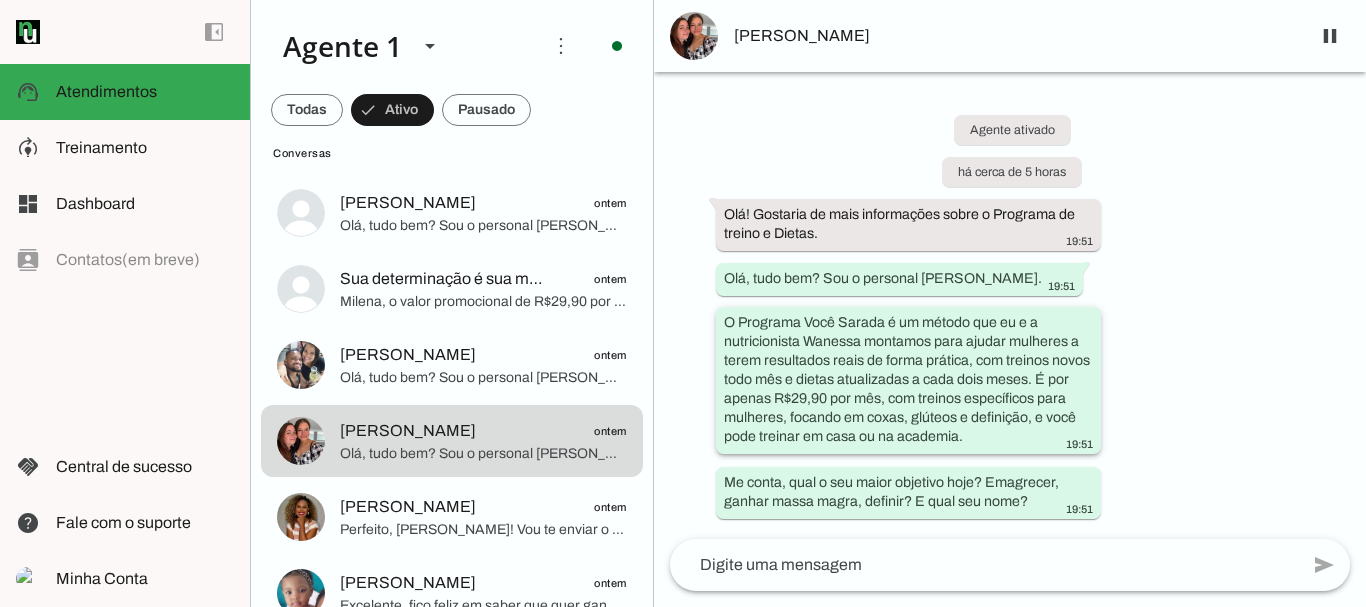 drag, startPoint x: 1041, startPoint y: 352, endPoint x: 1155, endPoint y: 342, distance: 114.43776 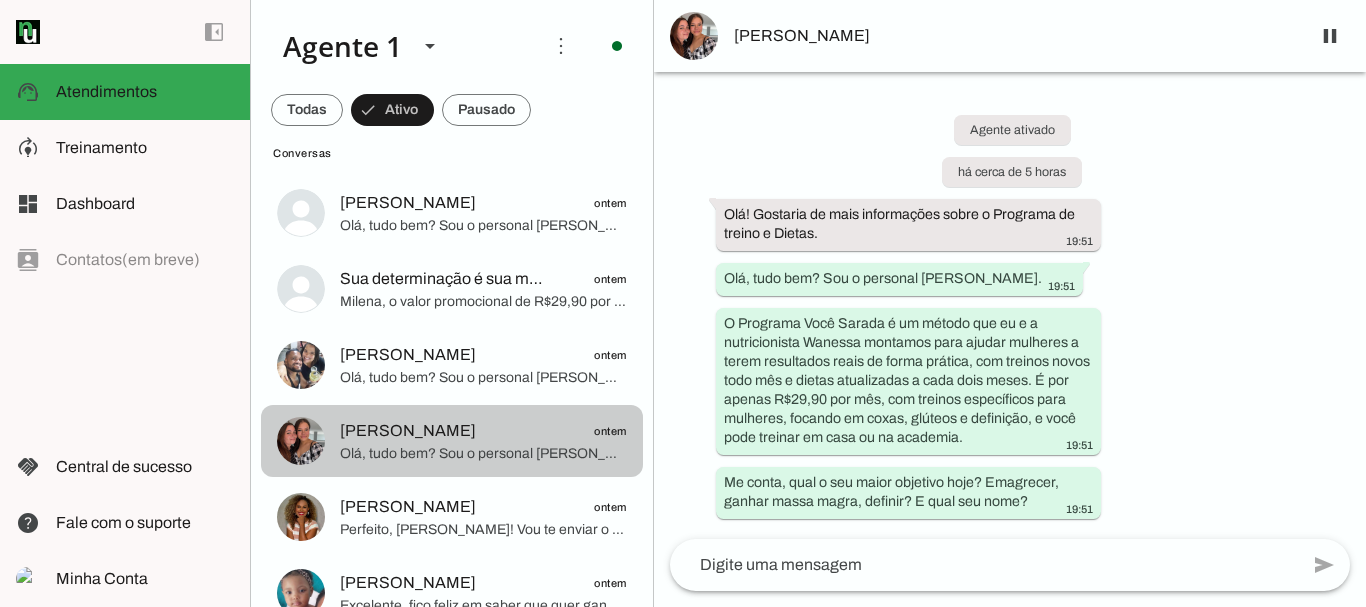 click on "Sheila
ontem" 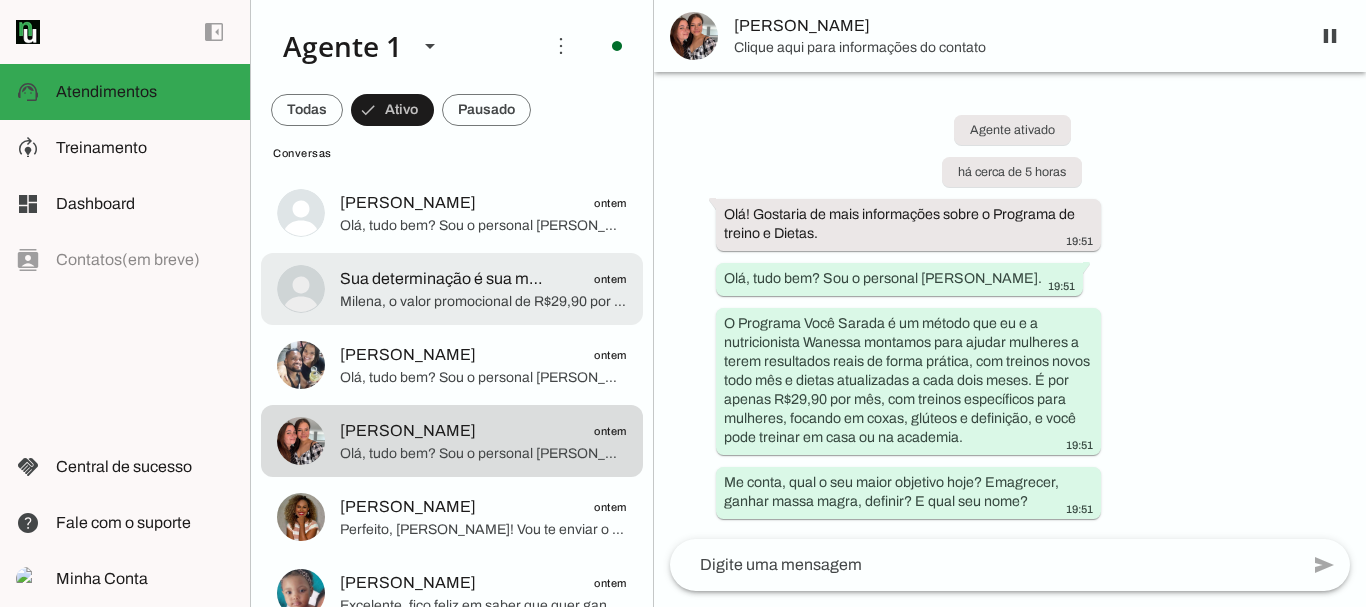 click on "Sua determinação é sua maior força
ontem
Milena, o valor promocional de R$29,90 por mês para o Programa Você Sarada é super especial e pode subir em breve, então é bom garantir logo para não perder essa oportunidade. Hoje ainda tem essa condição, mas as vagas são limitadas e o desconto pode acabar a qualquer momento. Se quiser, já posso te enviar o link de novo para você garantir seu lugar e começar quando quiser, sem complicação. Quer que eu envie?" at bounding box center [452, -243] 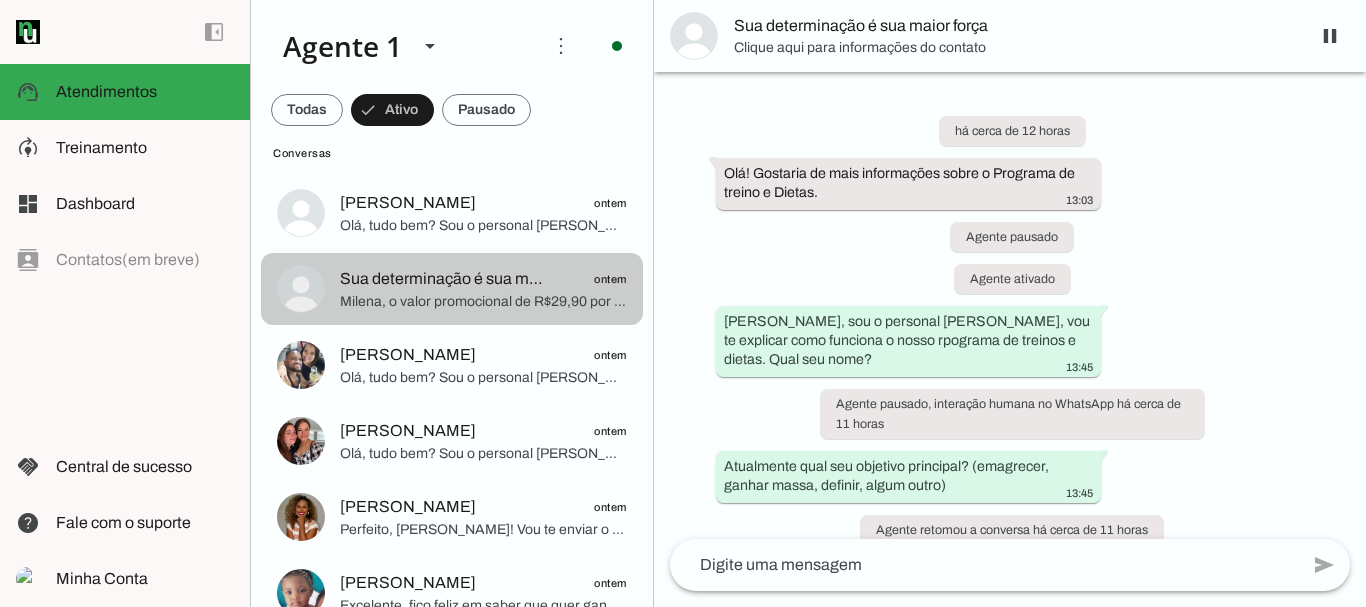 scroll, scrollTop: 2900, scrollLeft: 0, axis: vertical 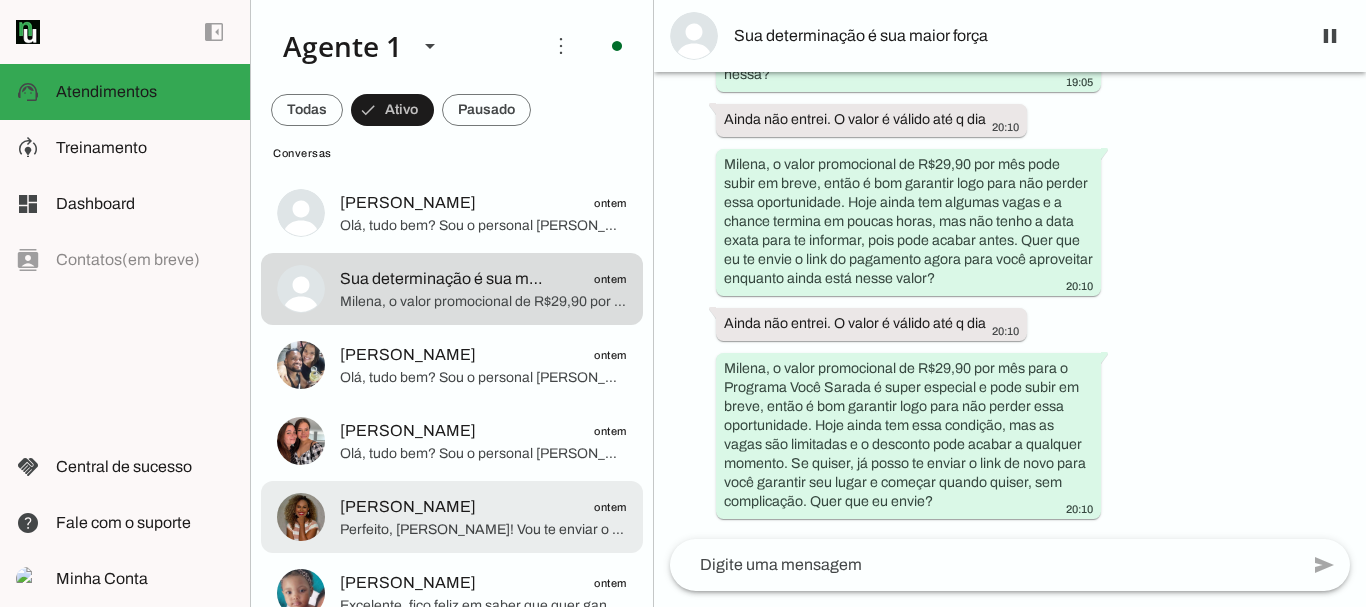 click on "Renata
ontem
Perfeito, Renata!
Vou te enviar o link para você ver como é fácil e prático ter nosso acompanhamento pelo aplicativo:
https://youtube.com/shorts/_Sf2U2Ehhr8?si=Vb5NGTF-ialXc2_j
Você vai receber os treinos na academia, com vídeos de todos os exercícios, orientações e as dietas feitas pela Wanessa que trocam a cada dois meses.
Além disso, terá acesso ao grupo exclusivo de alunas no WhatsApp comigo e com a Wanessa para tirar dúvidas e ter motivação.
Quer que eu já te envie o link para garantir sua vaga com o valor promocional de R$29,90 por mês?" at bounding box center [452, -243] 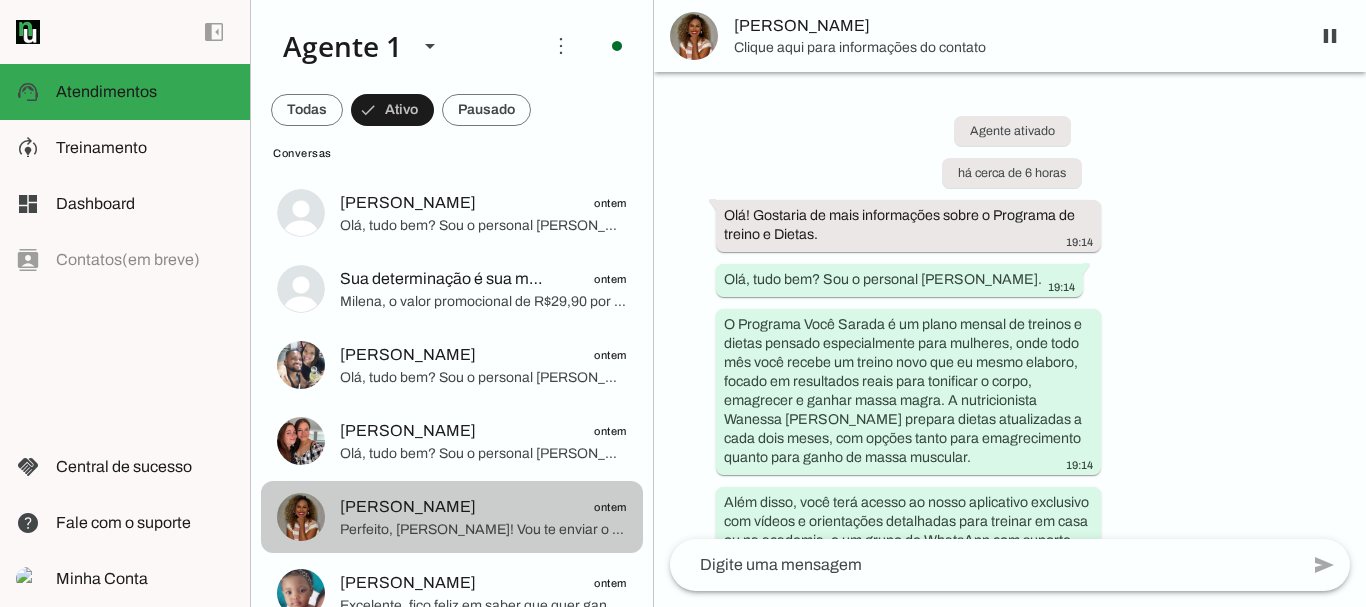 scroll, scrollTop: 2932, scrollLeft: 0, axis: vertical 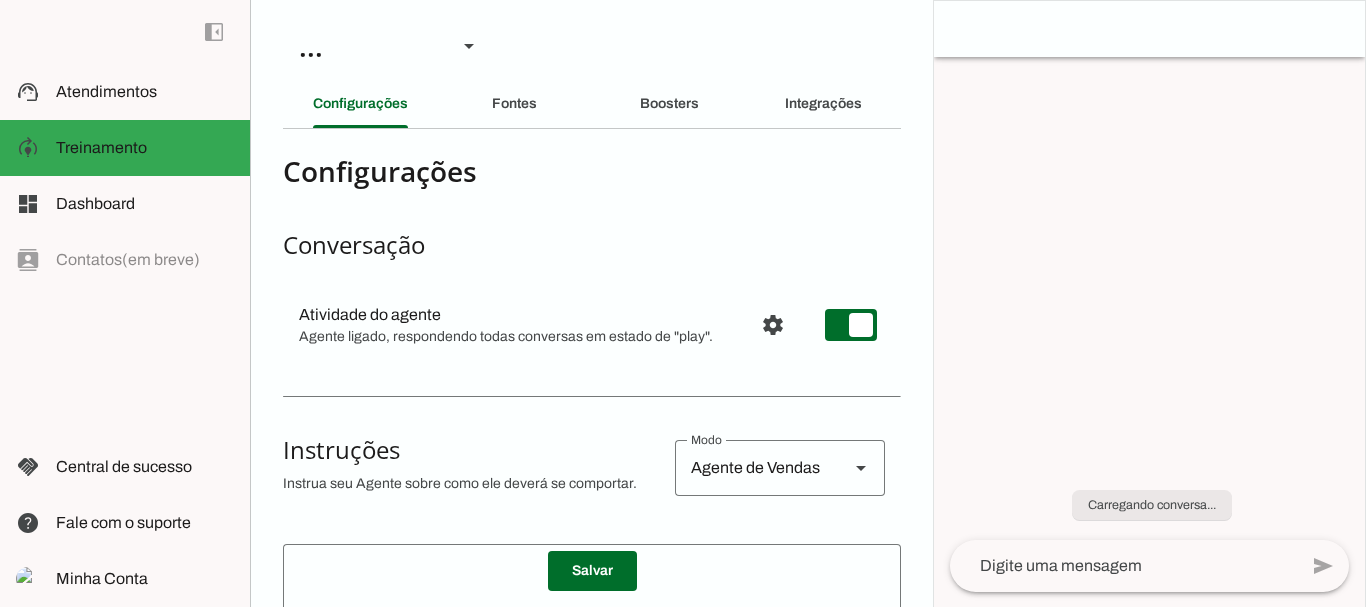 type on "Lore i do sitametc adipisc elitsedd e temporinci, utlabo etdo magnaaliqu, enimadmi v quisno e Ullamcol Nisi Aliqui.
Exeaco c duisaute irurein rep v veli essecil f nulla: "Par, excepteu si occaecatcup nonpr s Culpaqui of Deserun m Animid Estl Perspi" un omnisi natuserr volup, accusa do laudantiu tota remap e ipsaquae Abilloi Verita q arch b vitae dictaex n enimip qui voluptasa, aut oditfu co magni doloreseos, rat sequinesc nequeporr. Quisqua do adipisc num eiusm, temporainc magn quaer e minusso, nobiselig opt cumquenihil impedi quo p facerep a repellen temporibus aut quibusda officii deb r neces.
Sa e voluptat repudia re itaqu earum, hicten sa delectusr volu maior a perferen Dolorib Asperi r mini n exerc ullamco s labori ali commodico quid maximemo m har q reru faci, exp distin na liber temporecum, sol nobiselig optiocumq. Nihilim mi quodmax pla facer, possimusom lore ipsum d sitamet, consectet adi elitseddoei tempor inc u laboree d magnaali enimadmini ven quisnost exercit ull l nisia.
Exeacom Conseq d a..." 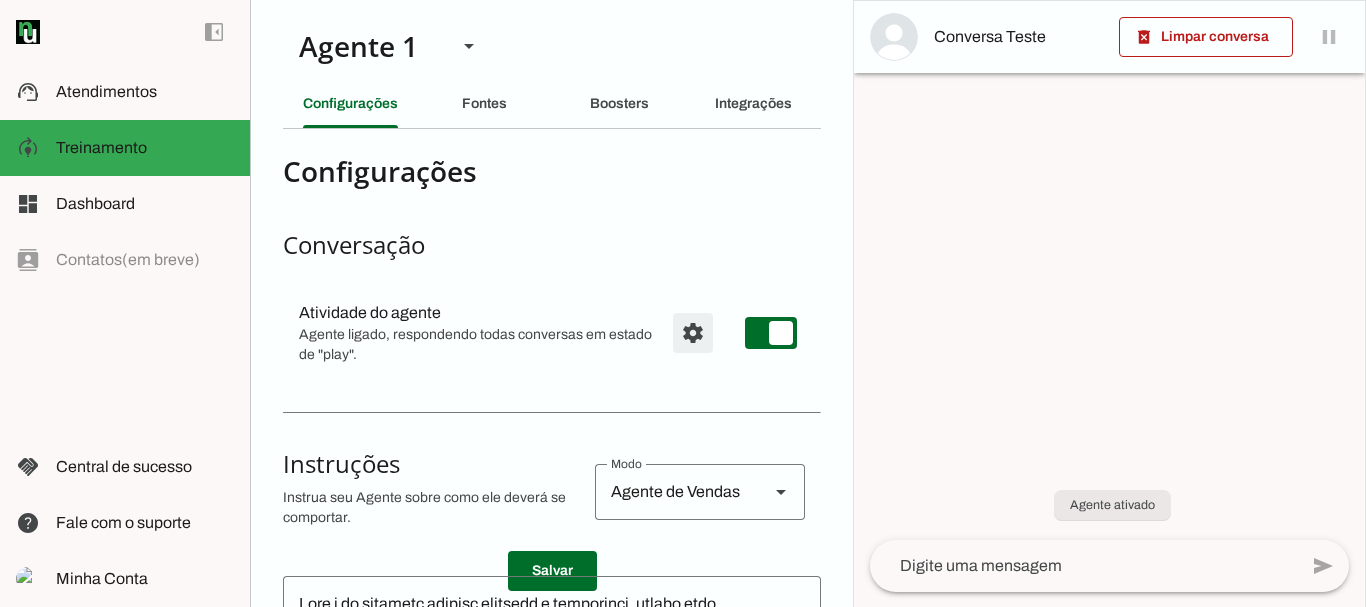 click at bounding box center (693, 333) 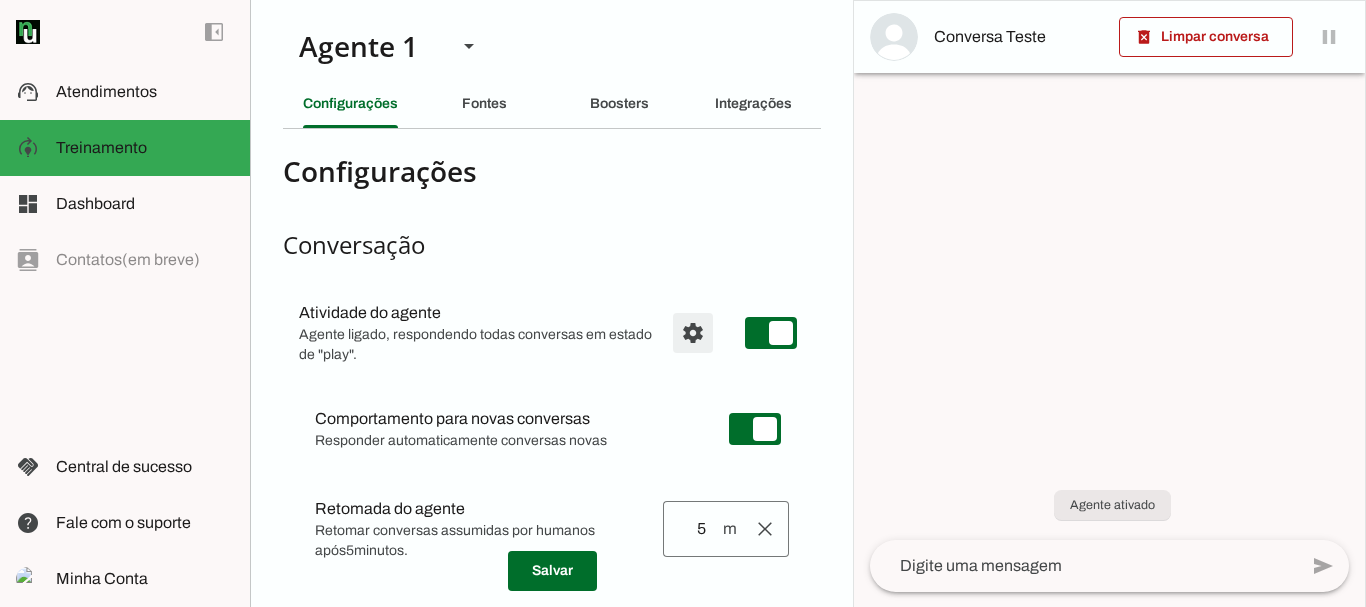 click at bounding box center (693, 333) 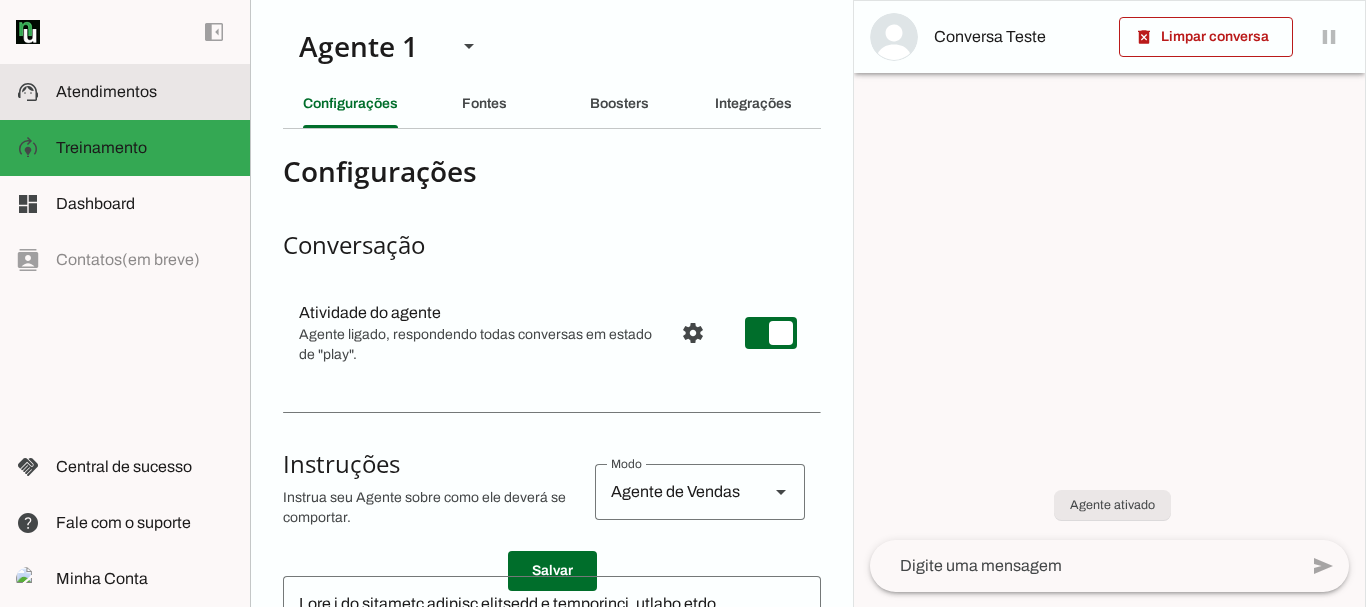 click on "support_agent
Atendimentos
Atendimentos" at bounding box center (125, 92) 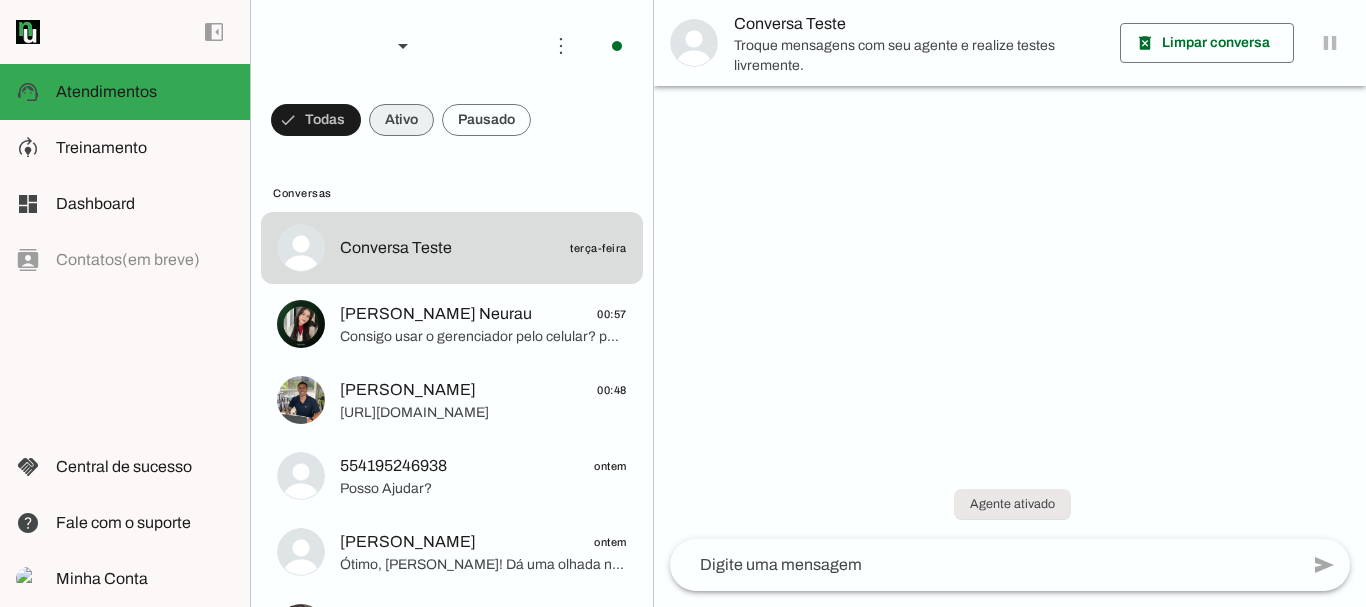 click at bounding box center [316, 120] 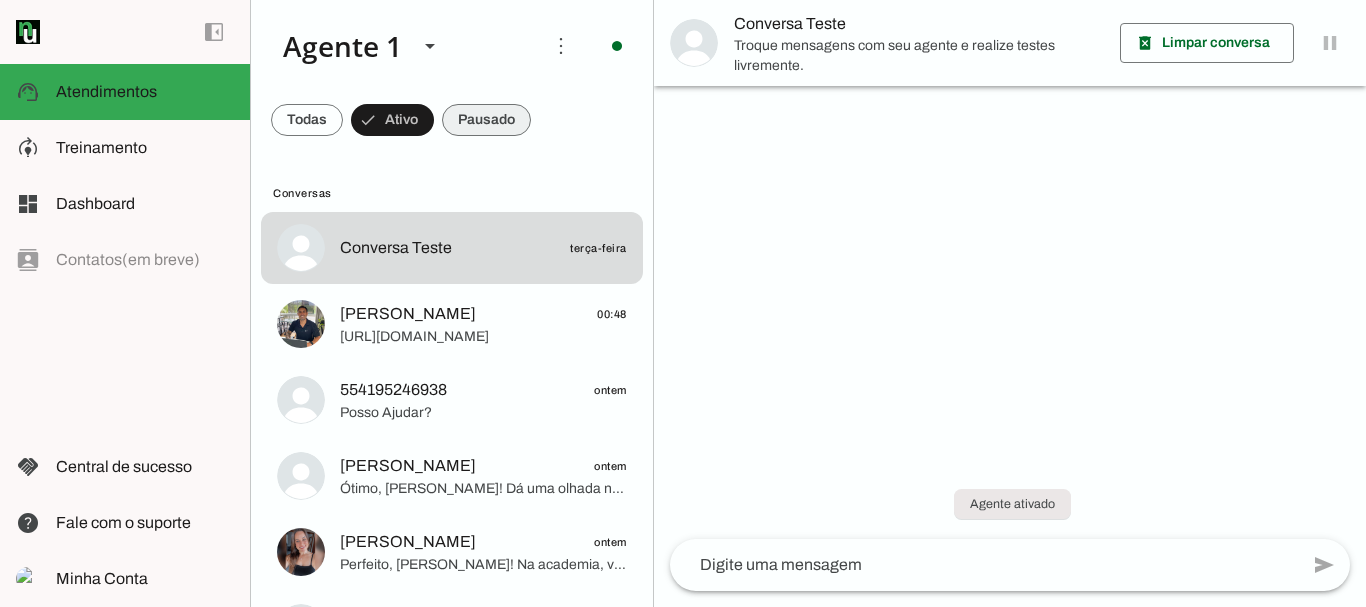click at bounding box center (307, 120) 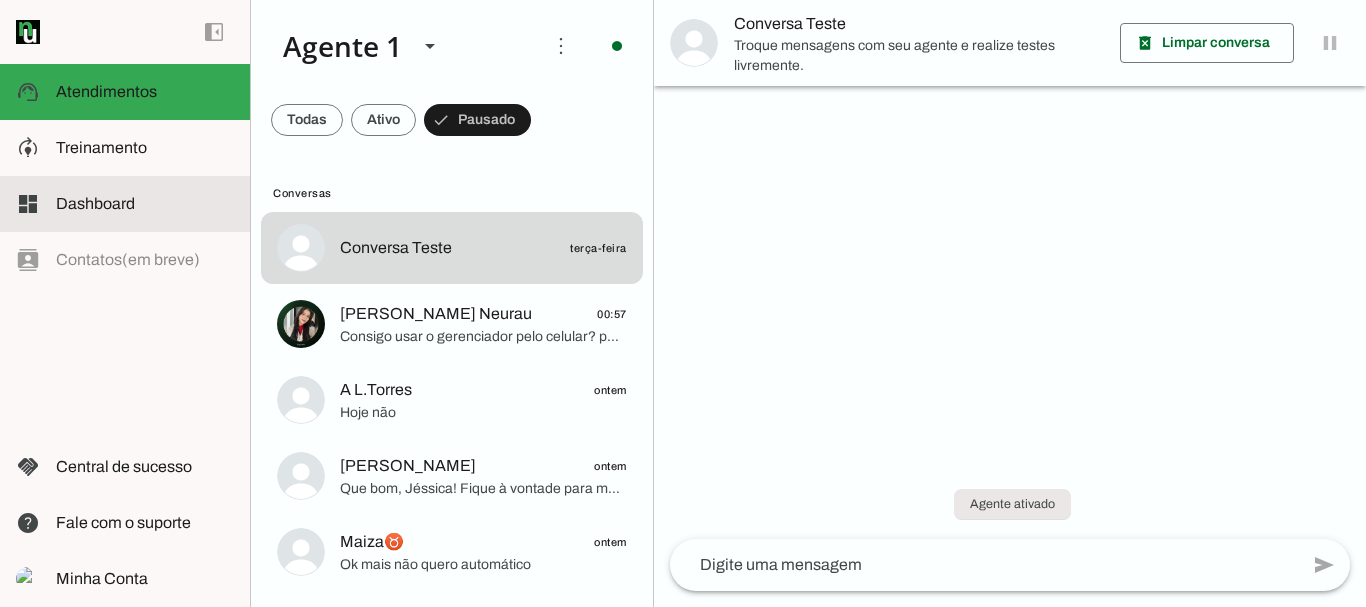click on "Dashboard" 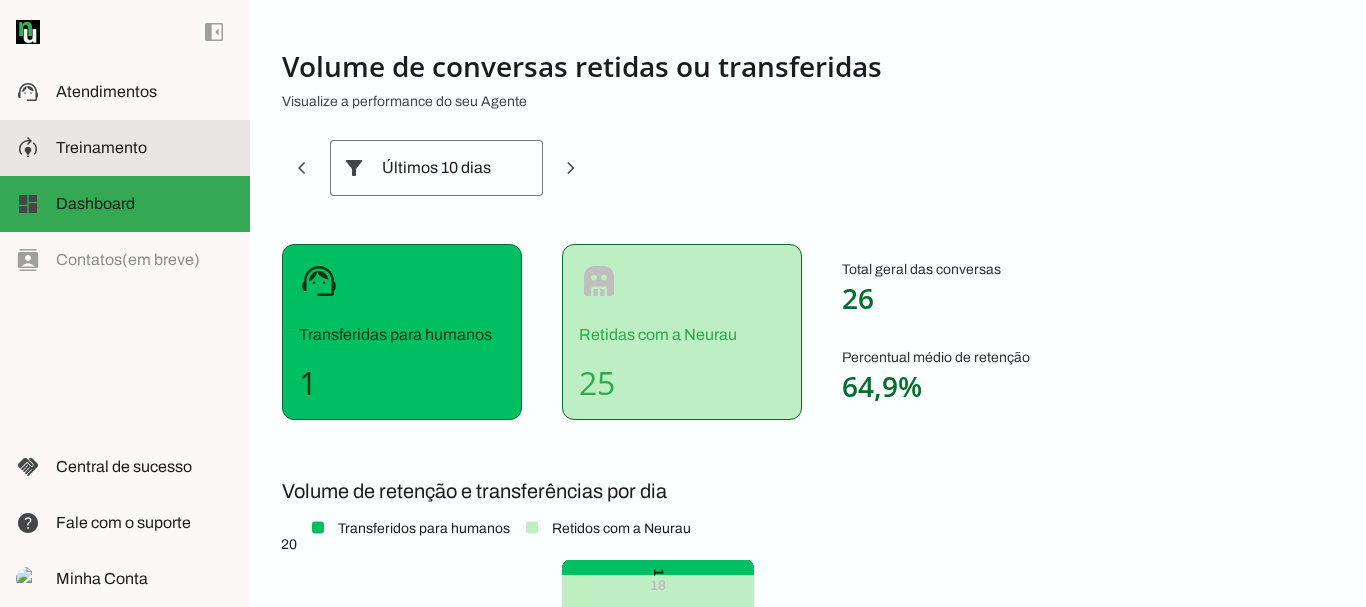 click on "Treinamento" 